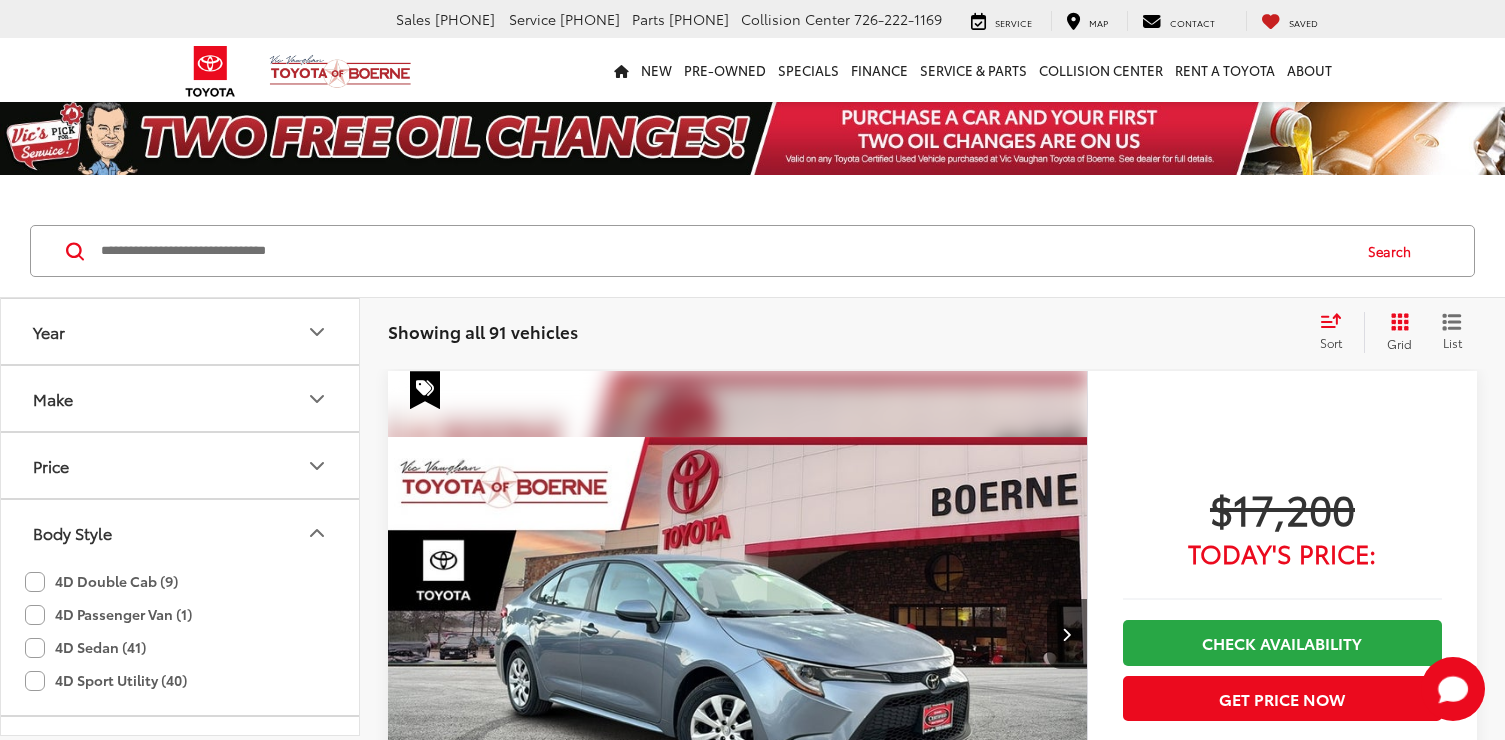 scroll, scrollTop: 0, scrollLeft: 0, axis: both 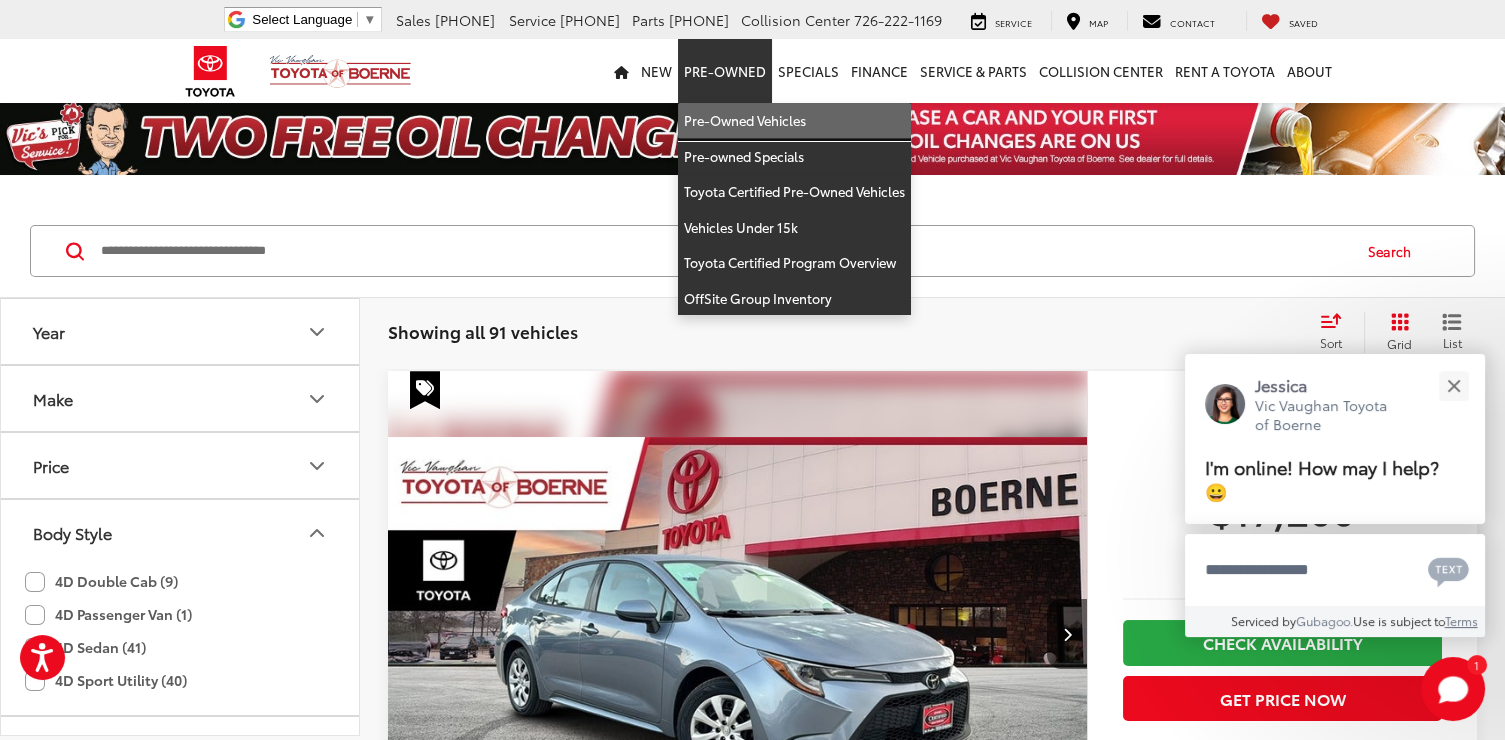 click on "Pre-Owned Vehicles" at bounding box center [794, 121] 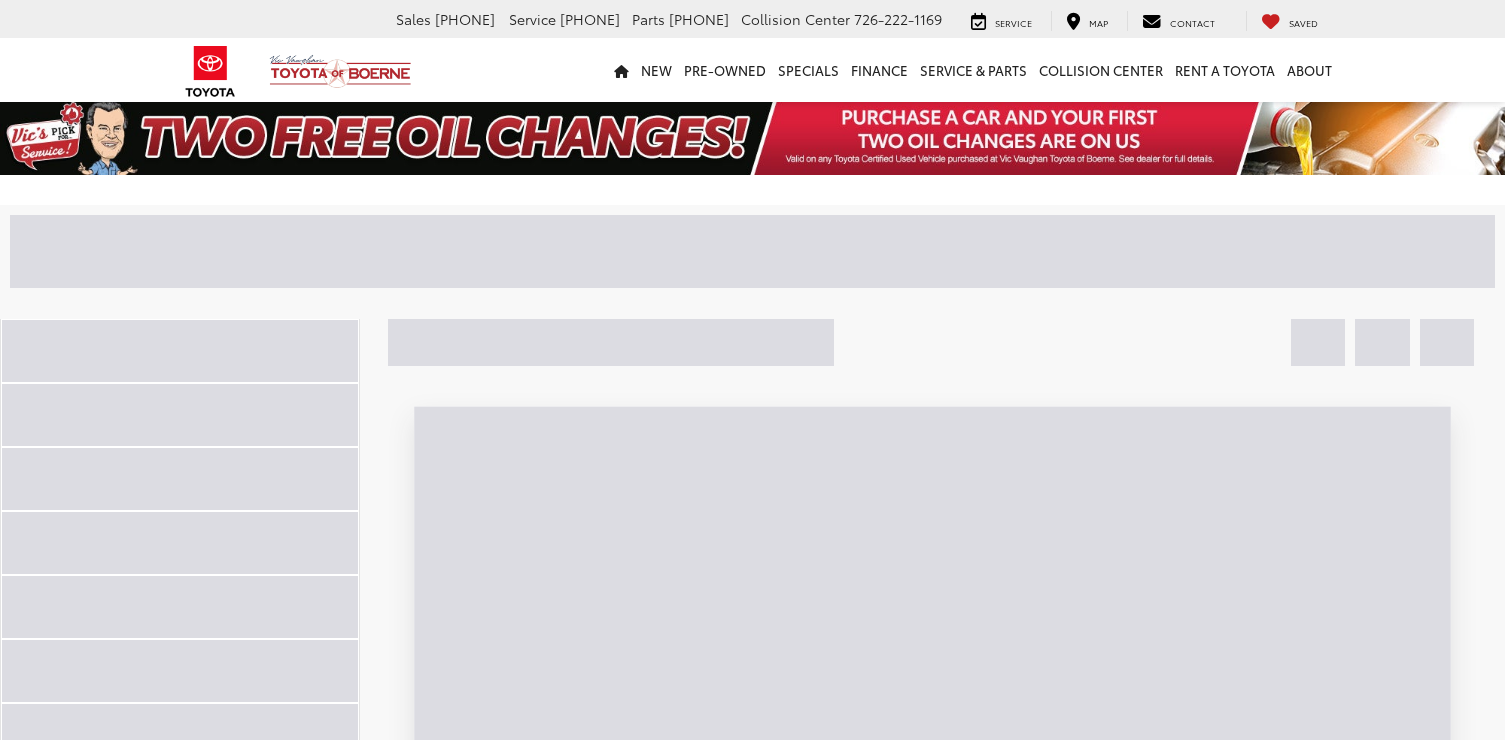 scroll, scrollTop: 0, scrollLeft: 0, axis: both 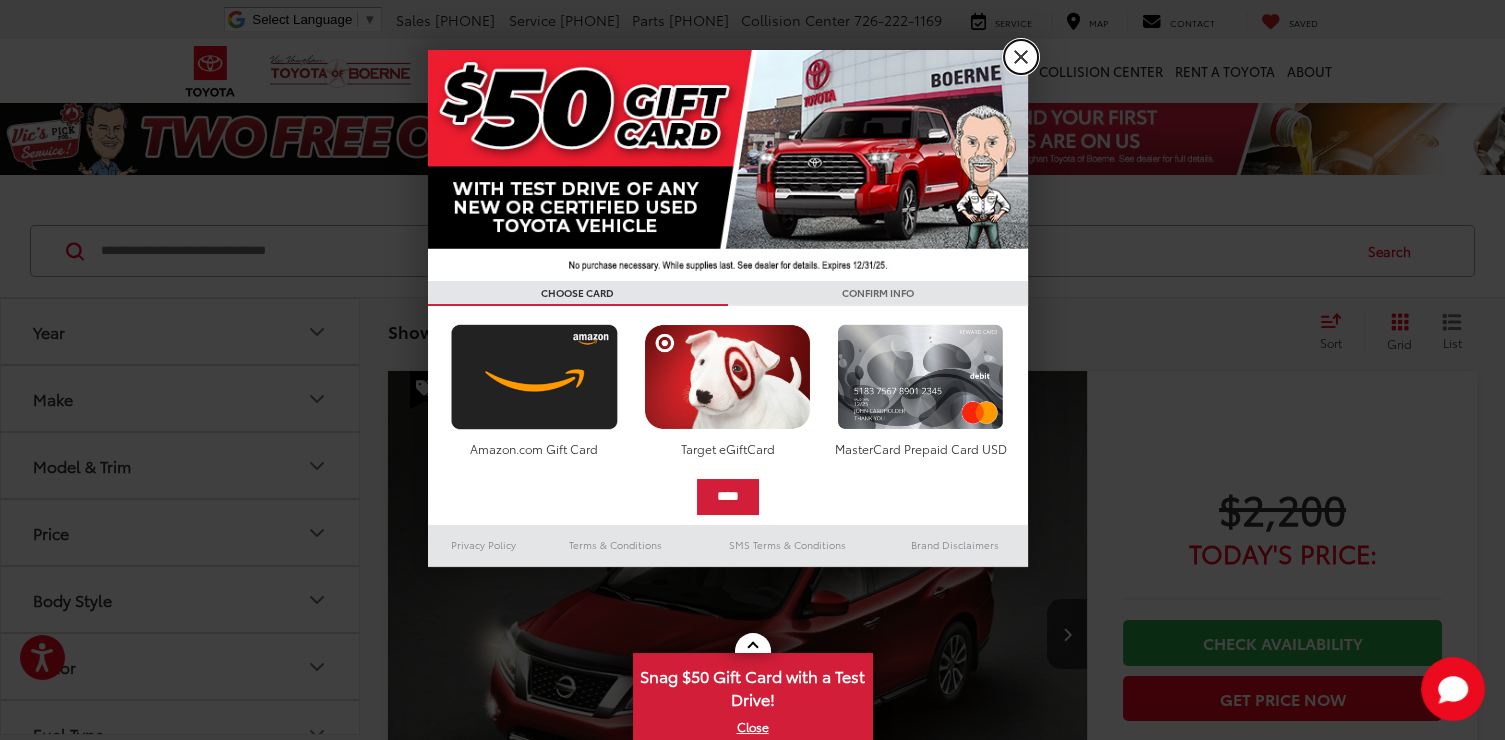 click on "X" at bounding box center [1021, 57] 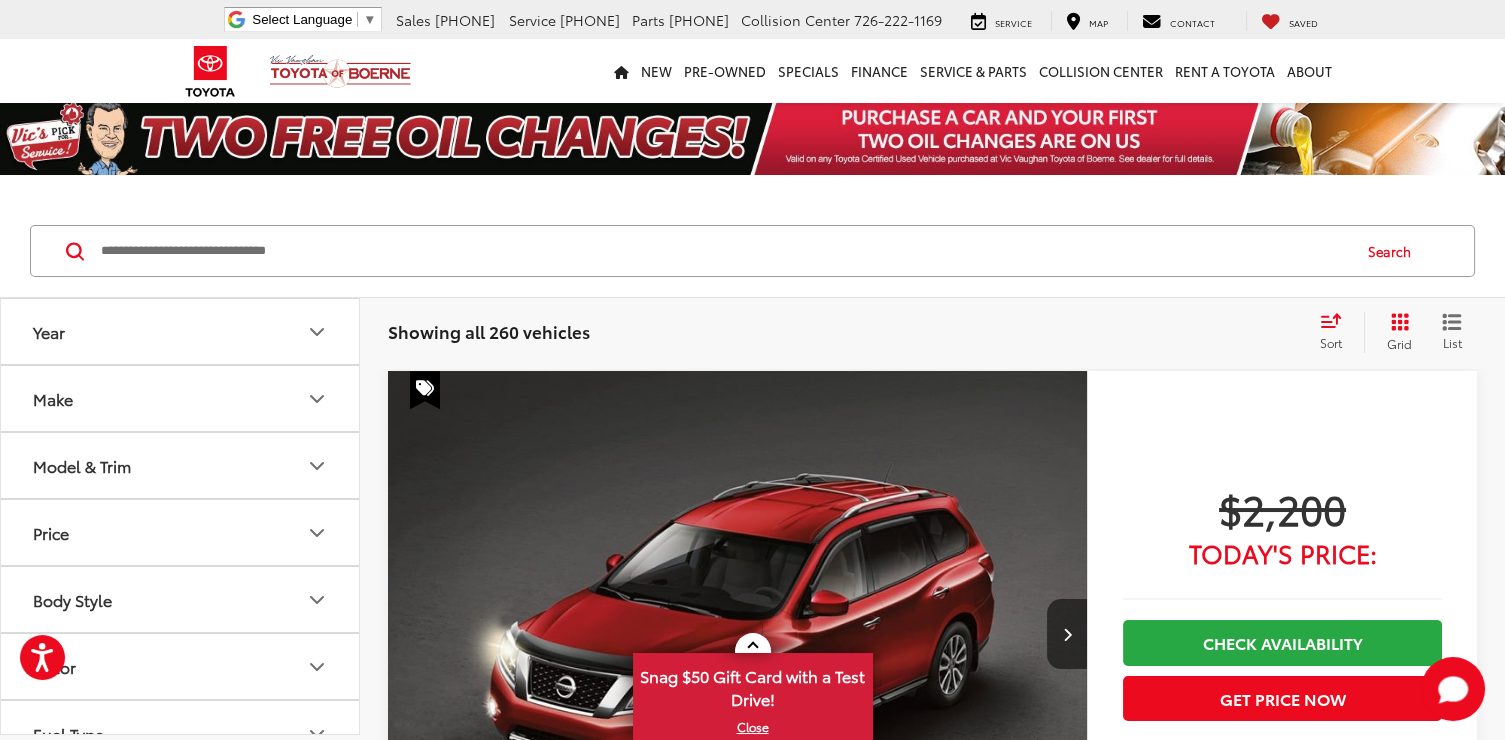 click 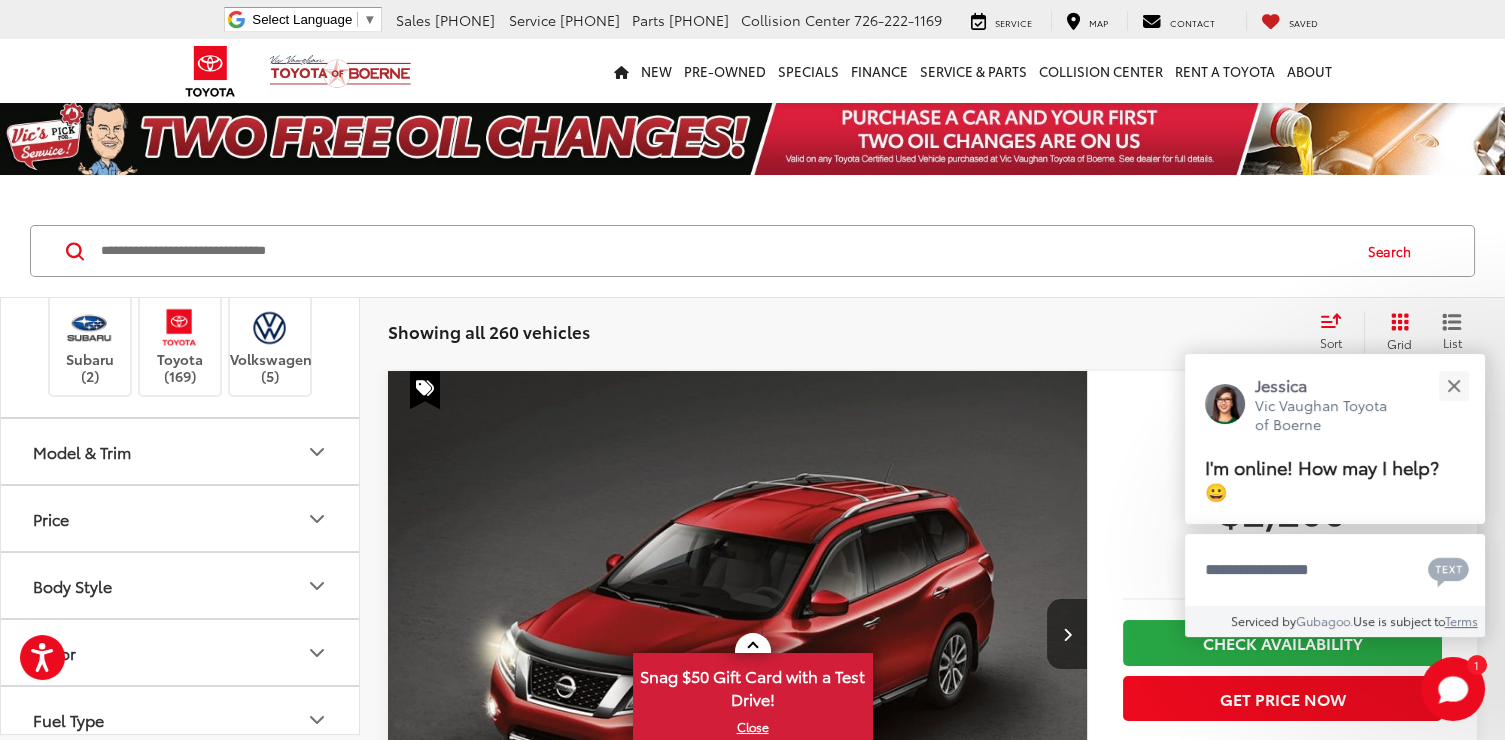 scroll, scrollTop: 800, scrollLeft: 0, axis: vertical 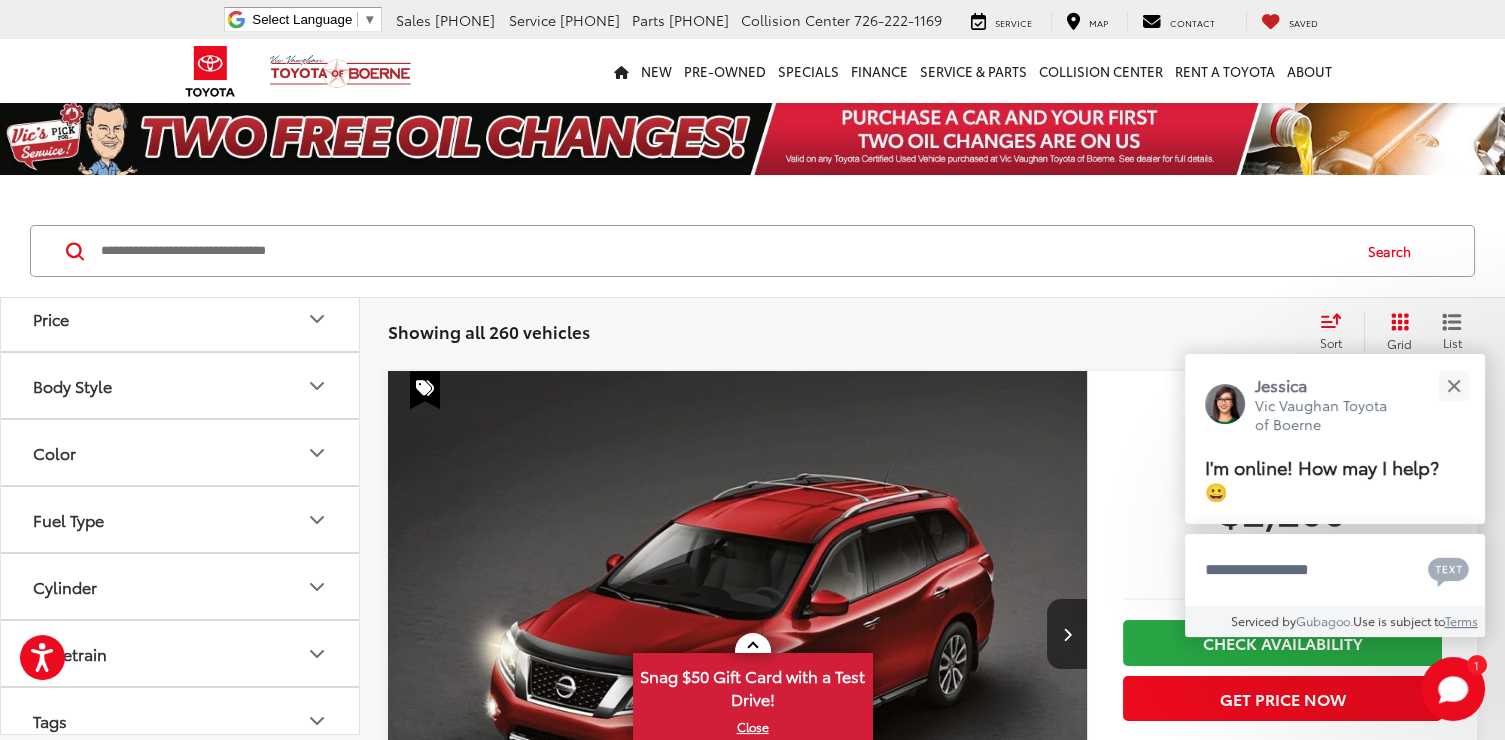click on "Toyota   (169)" at bounding box center (180, 144) 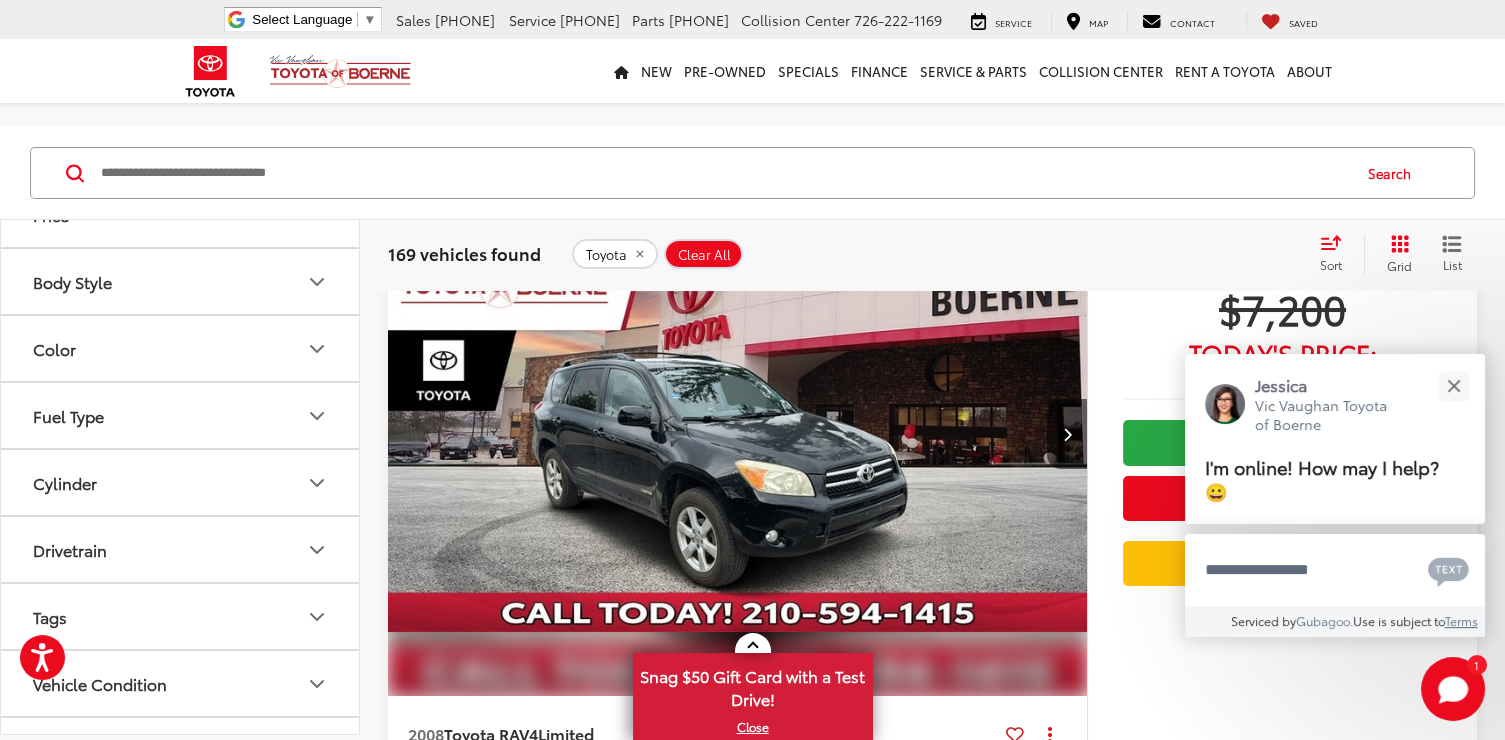 scroll, scrollTop: 400, scrollLeft: 0, axis: vertical 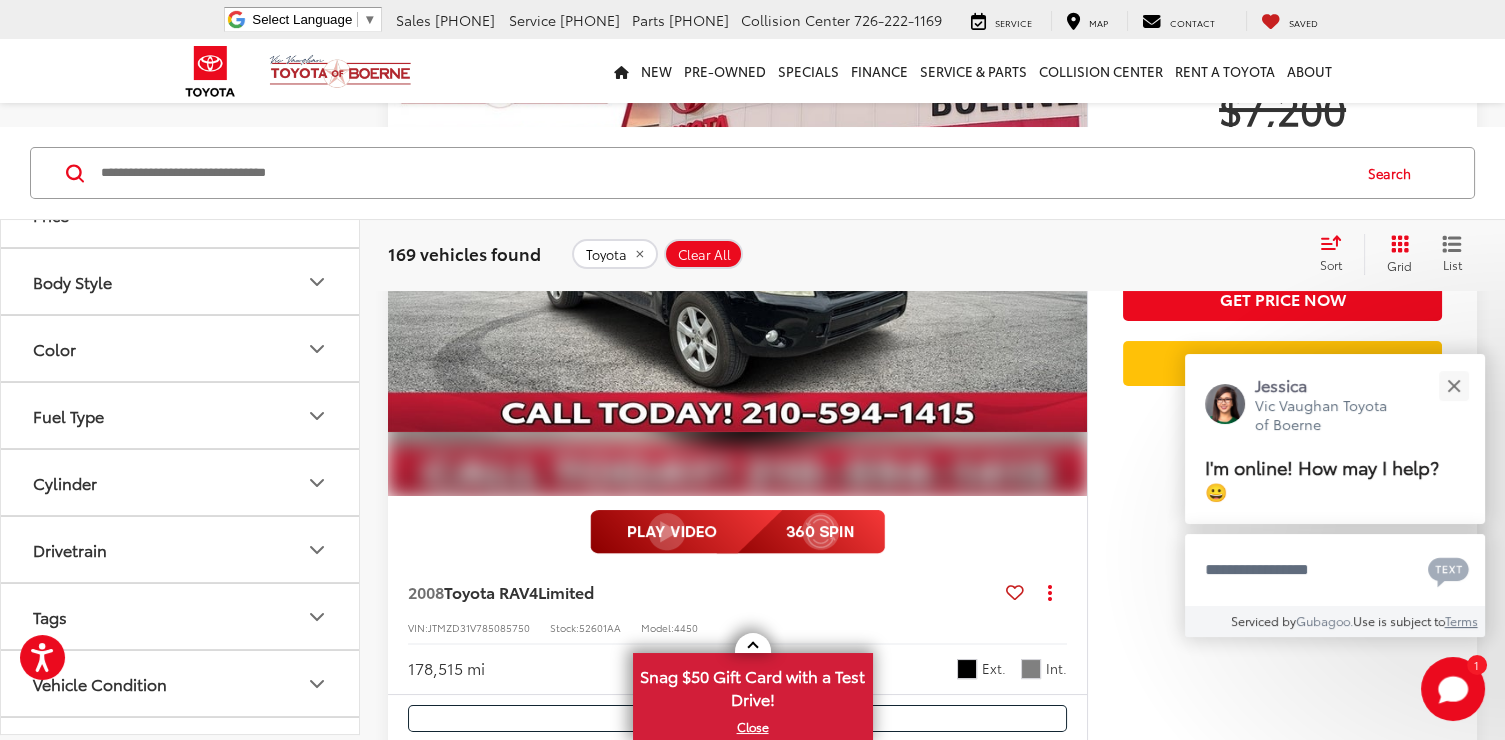 click 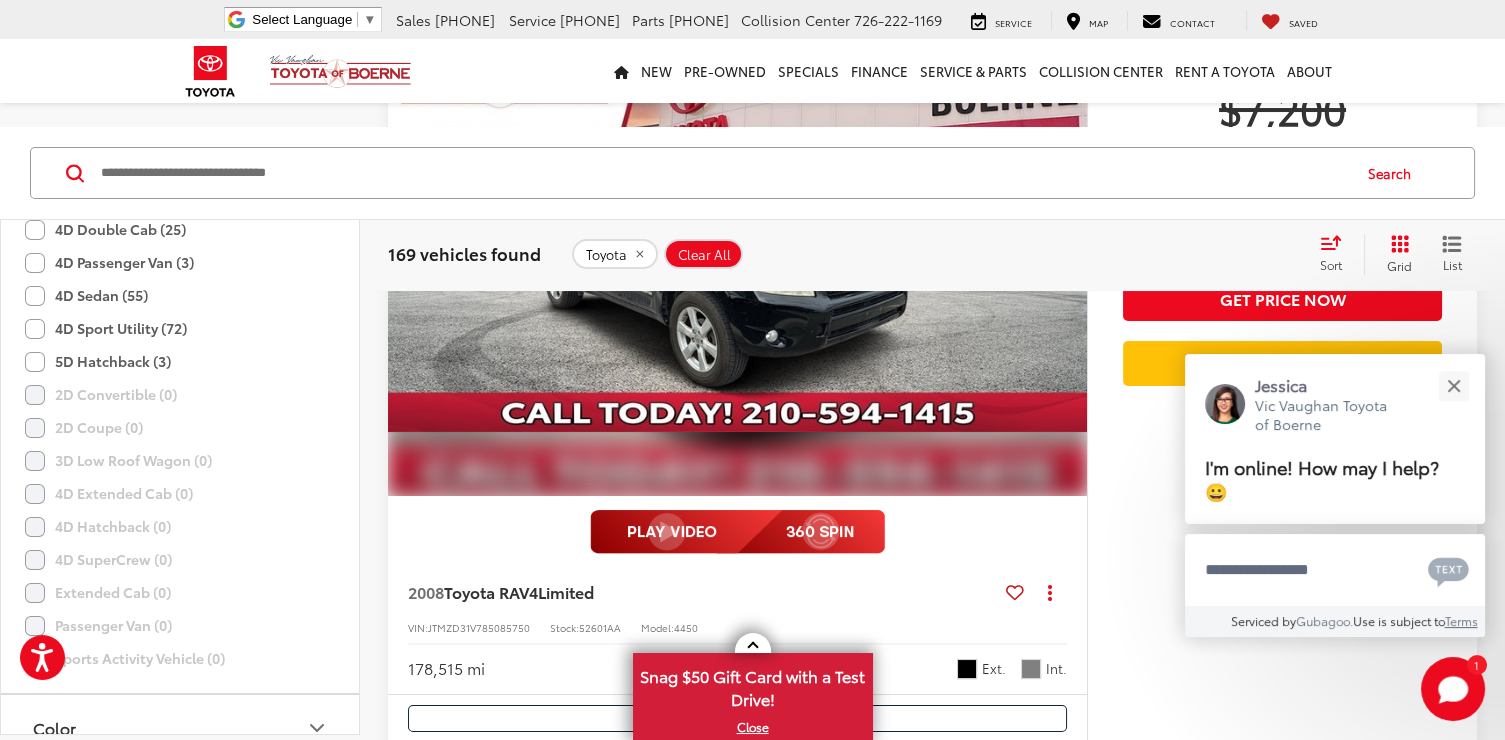scroll, scrollTop: 1200, scrollLeft: 0, axis: vertical 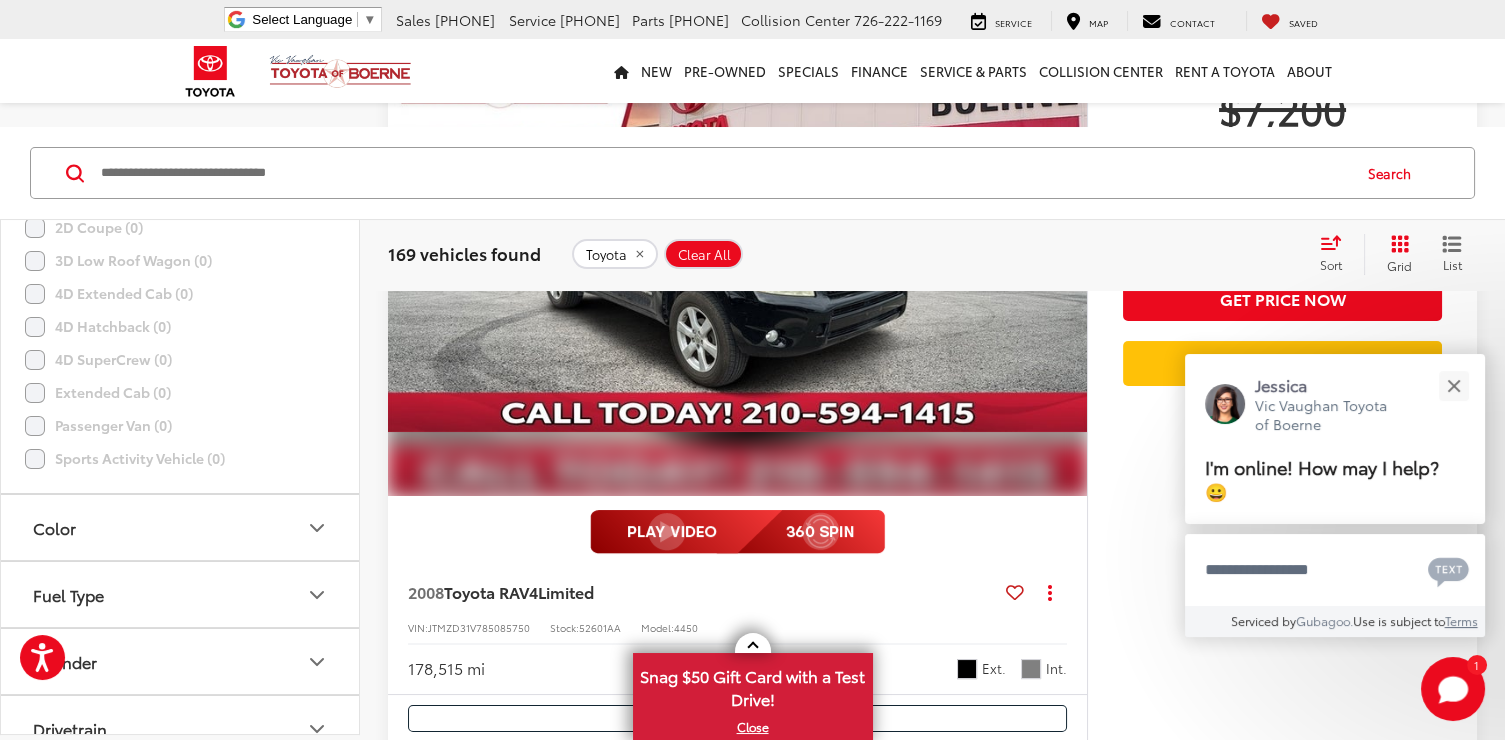 click on "5D Hatchback (3)" 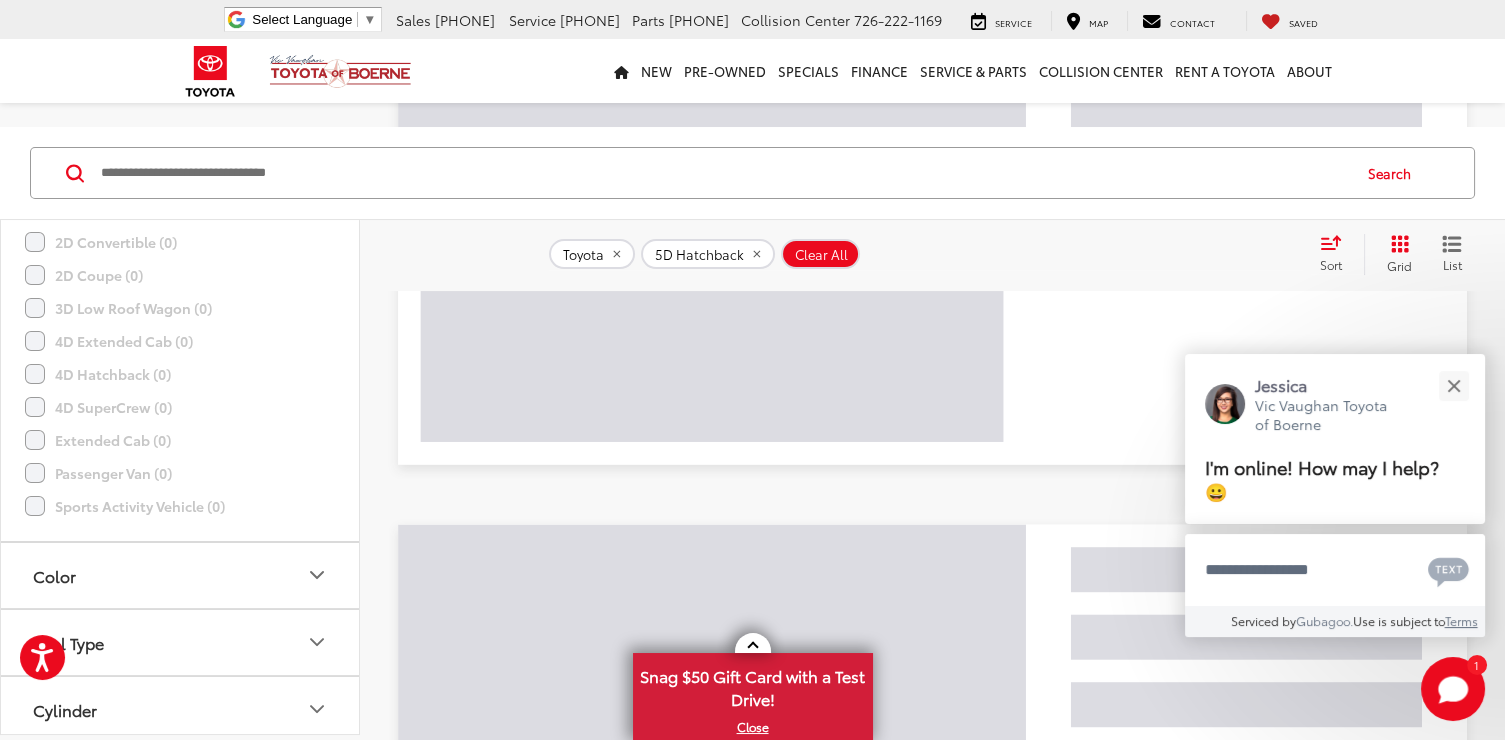 scroll, scrollTop: 77, scrollLeft: 0, axis: vertical 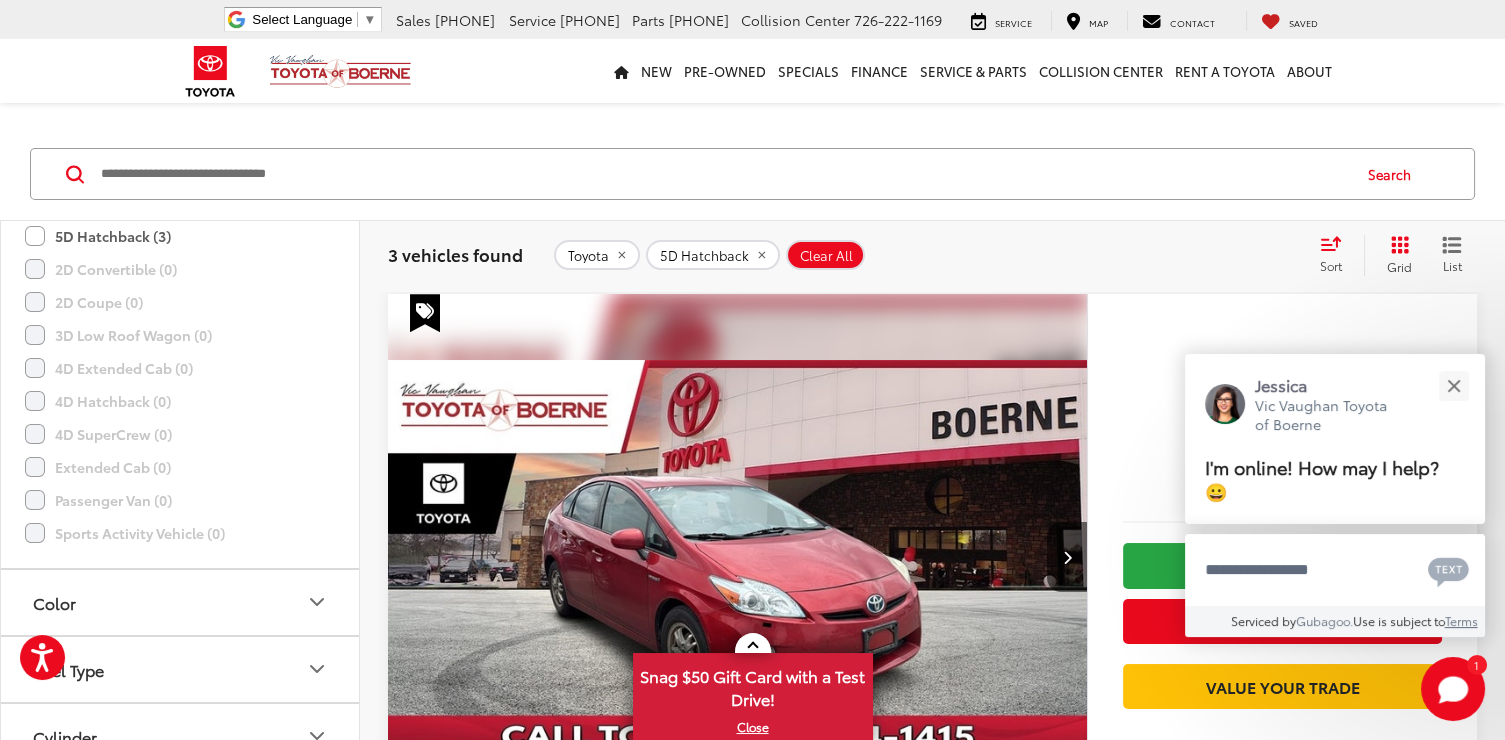 click on "3 vehicles found Toyota 5D Hatchback Clear All + 0 test Sort Price:  High to Low Price:  Low to High Year:  High to Low Year:  Low to High Mileage:  High to Low Mileage:  Low to High Distance:  Near to Far Distance:  Far to Near Featured Vehicles Grid List" at bounding box center (932, 255) 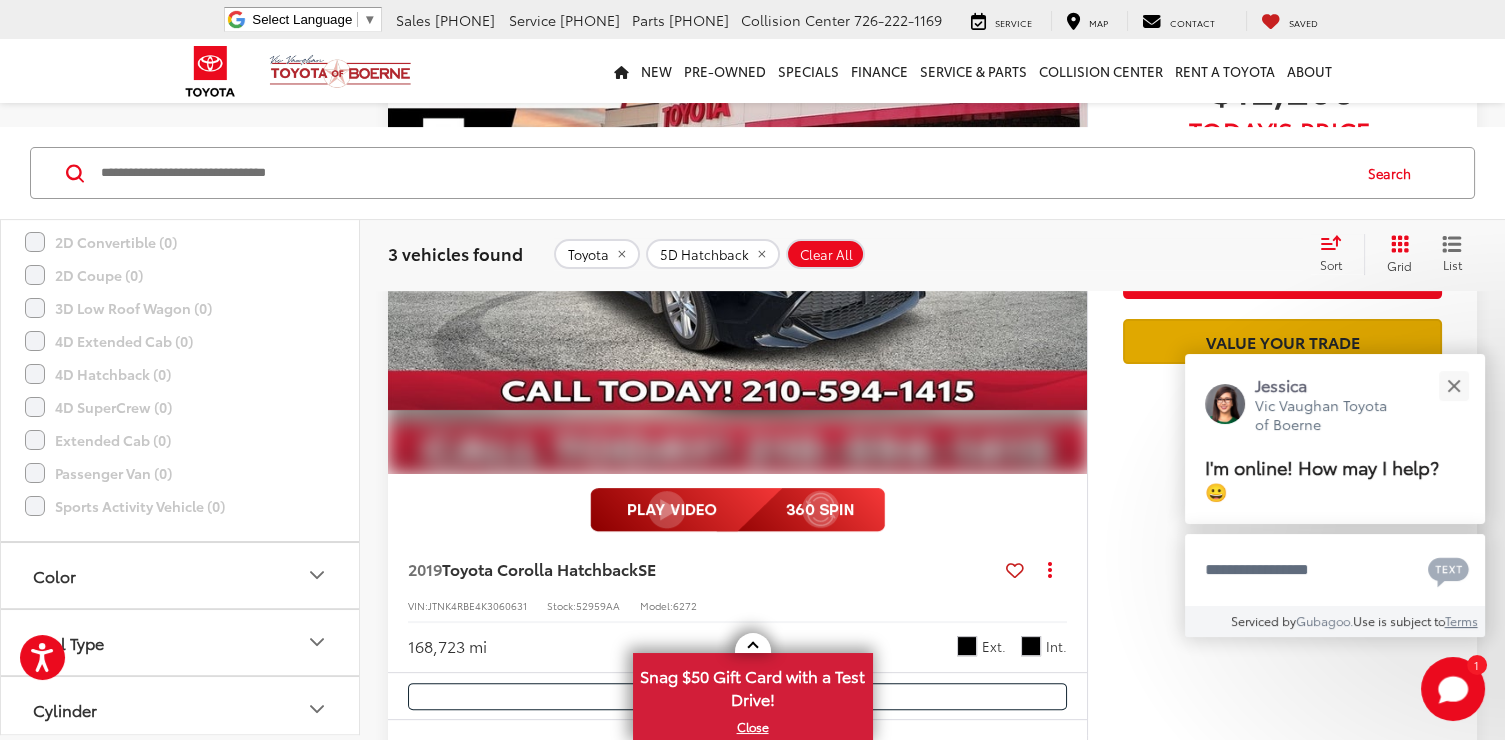 scroll, scrollTop: 1477, scrollLeft: 0, axis: vertical 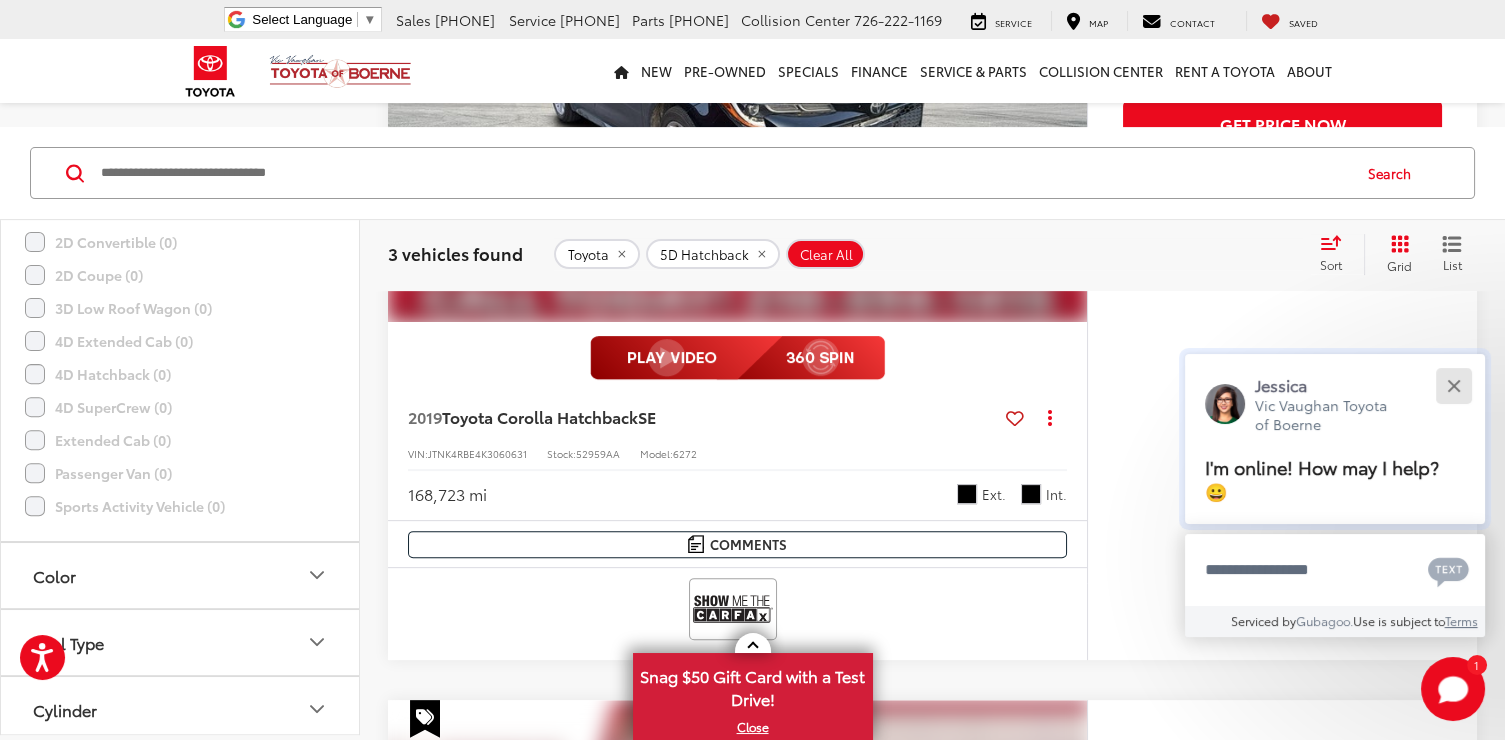 click at bounding box center (1453, 385) 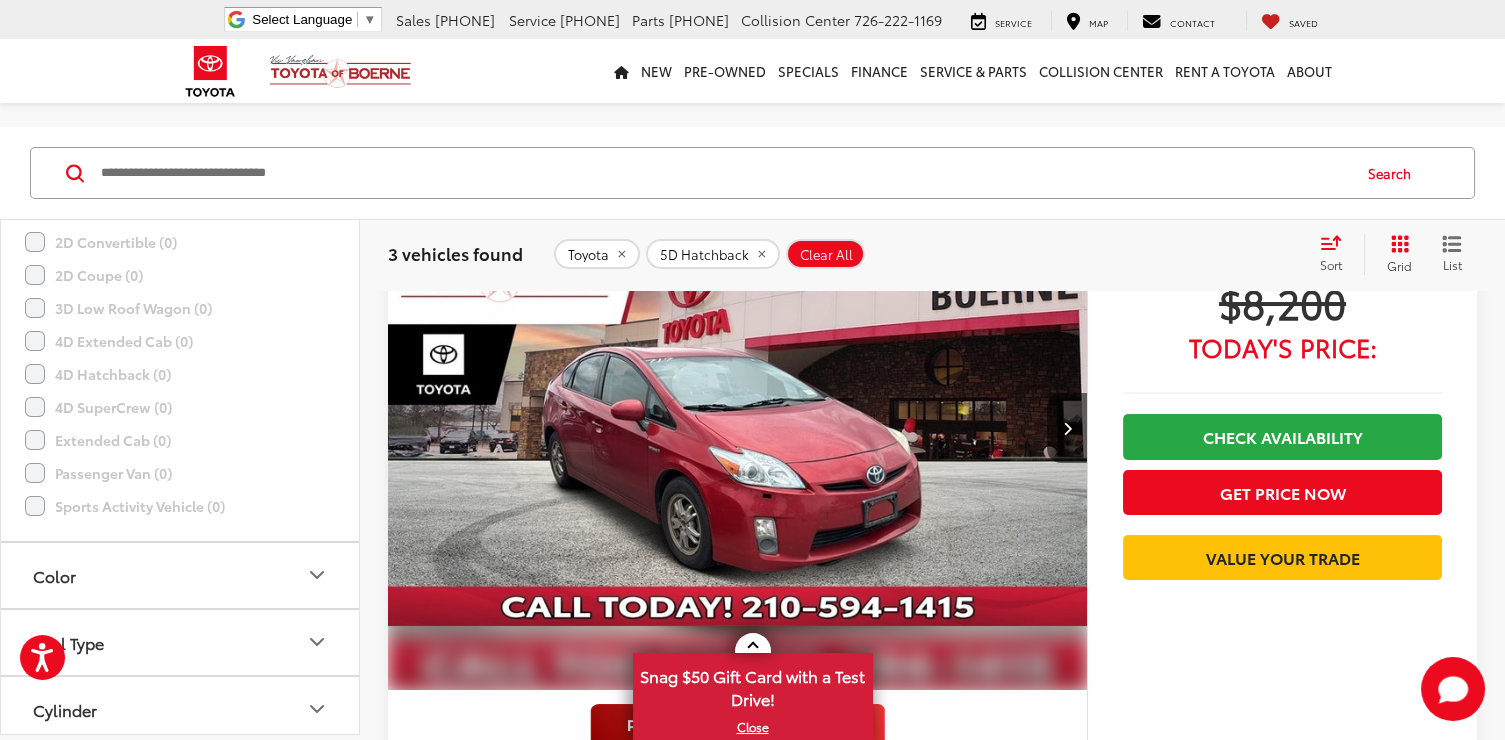 scroll, scrollTop: 200, scrollLeft: 0, axis: vertical 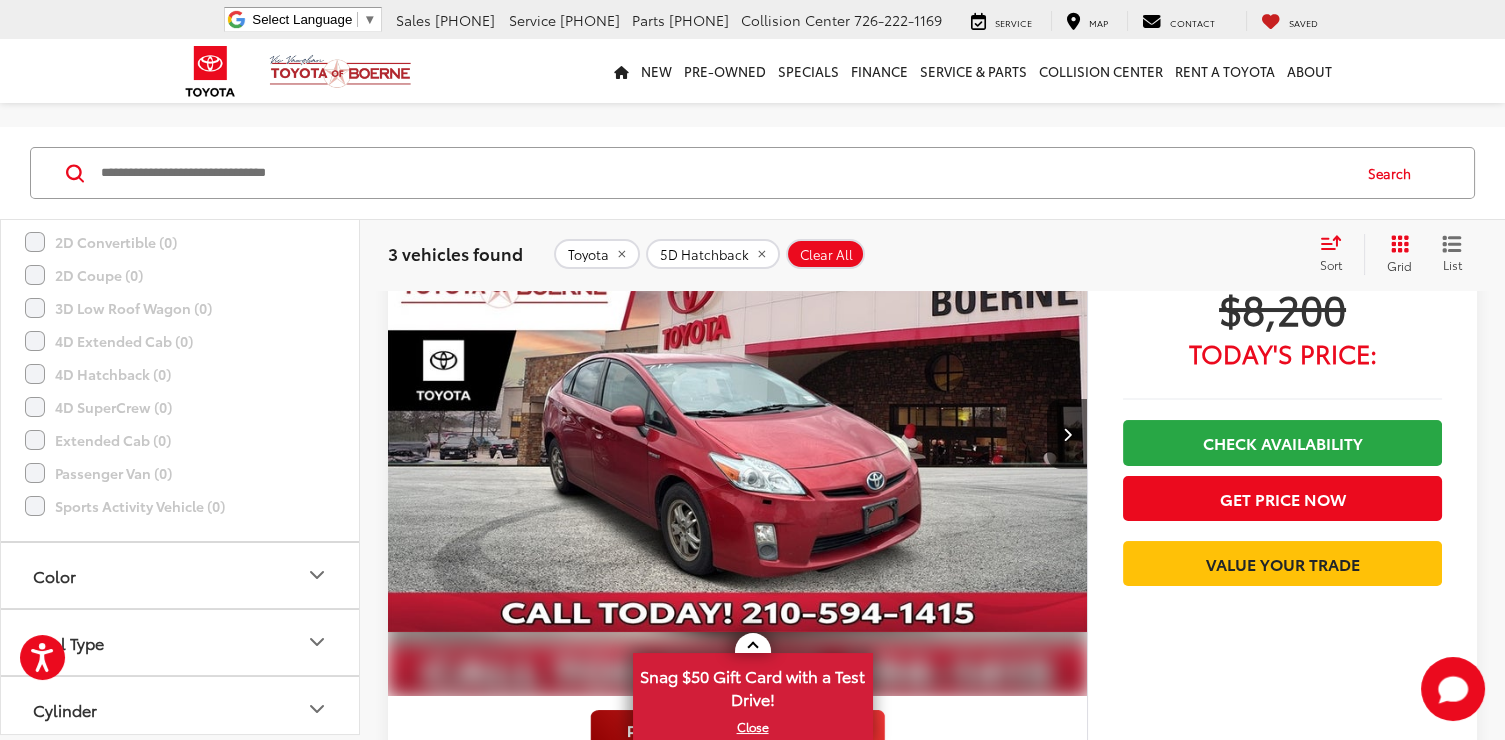click at bounding box center [738, 434] 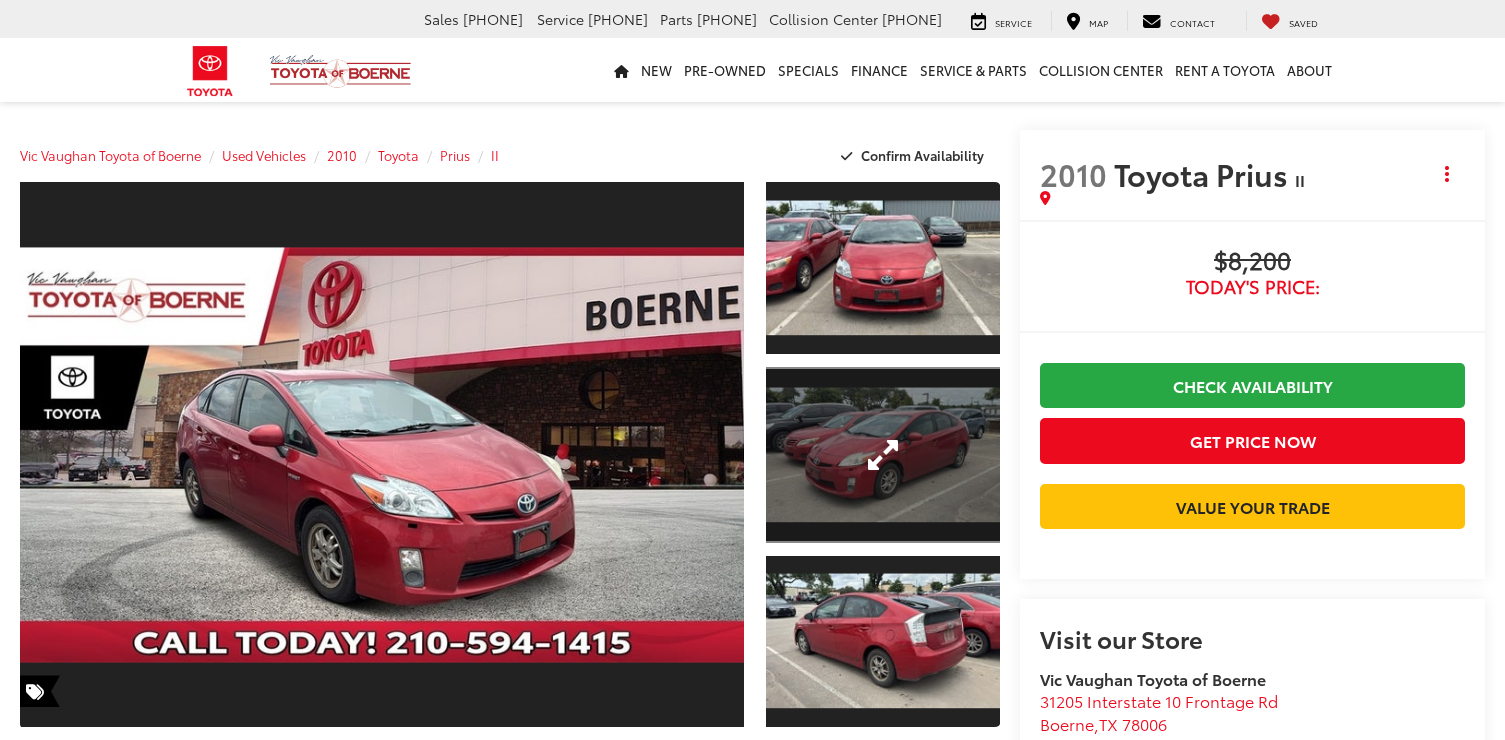 scroll, scrollTop: 0, scrollLeft: 0, axis: both 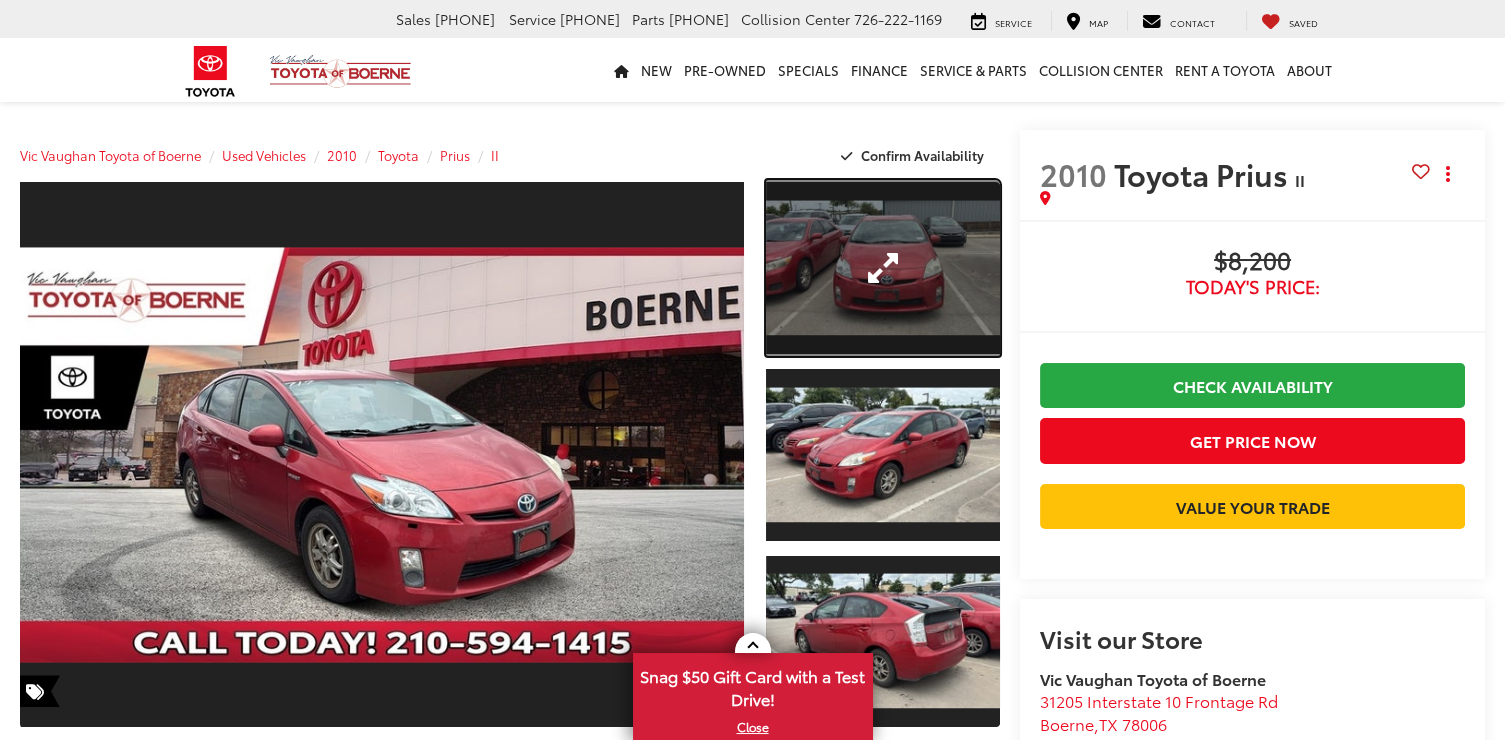click at bounding box center [883, 268] 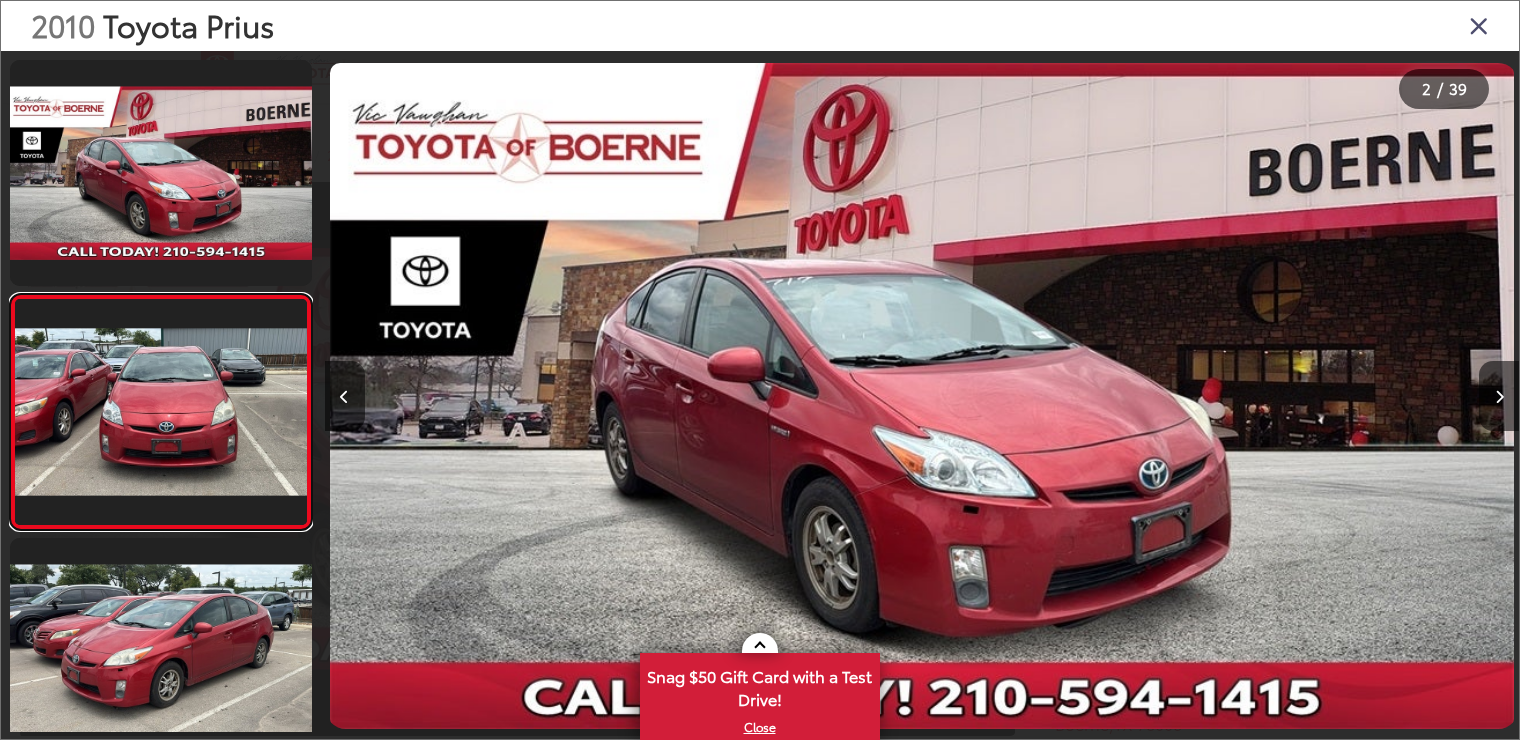 scroll, scrollTop: 0, scrollLeft: 548, axis: horizontal 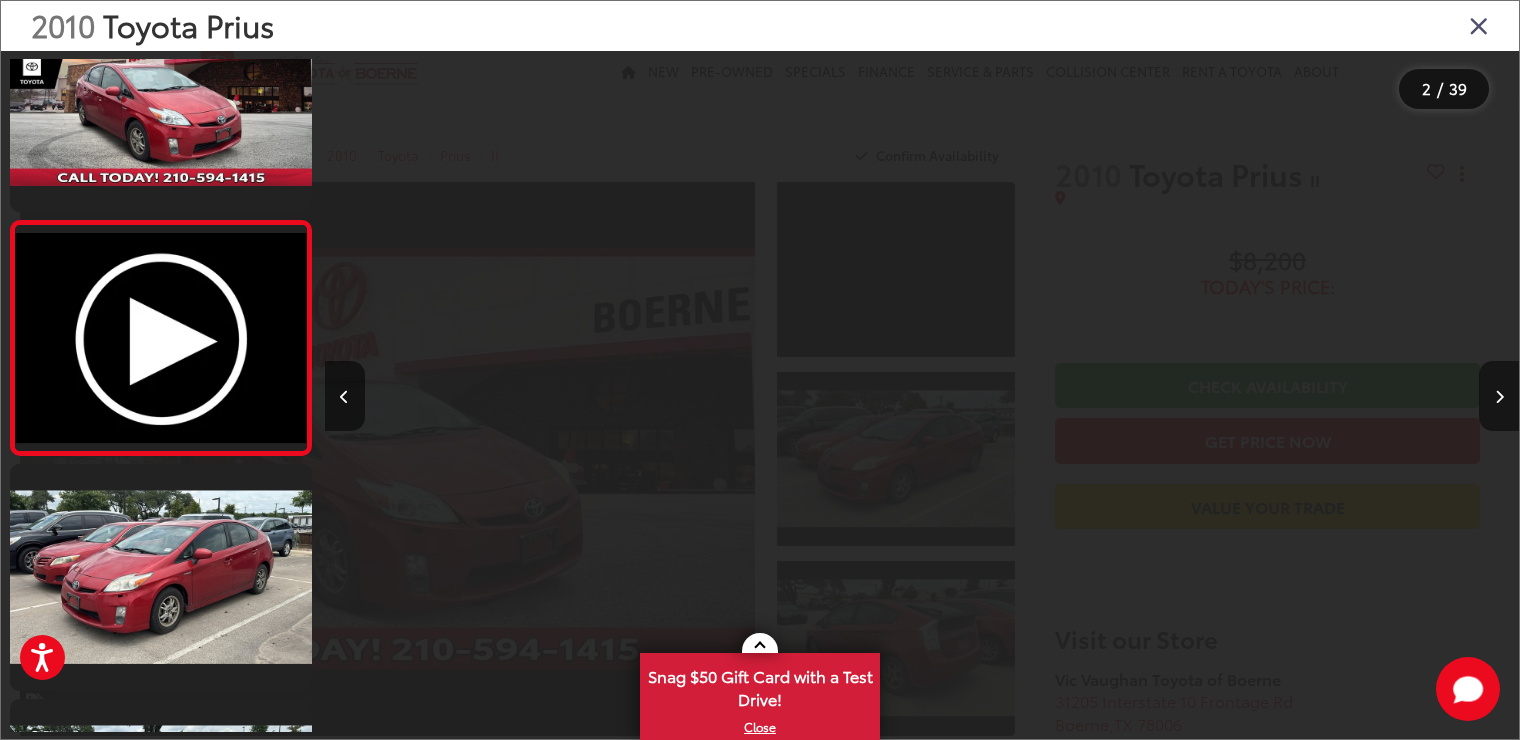 click at bounding box center (1499, 396) 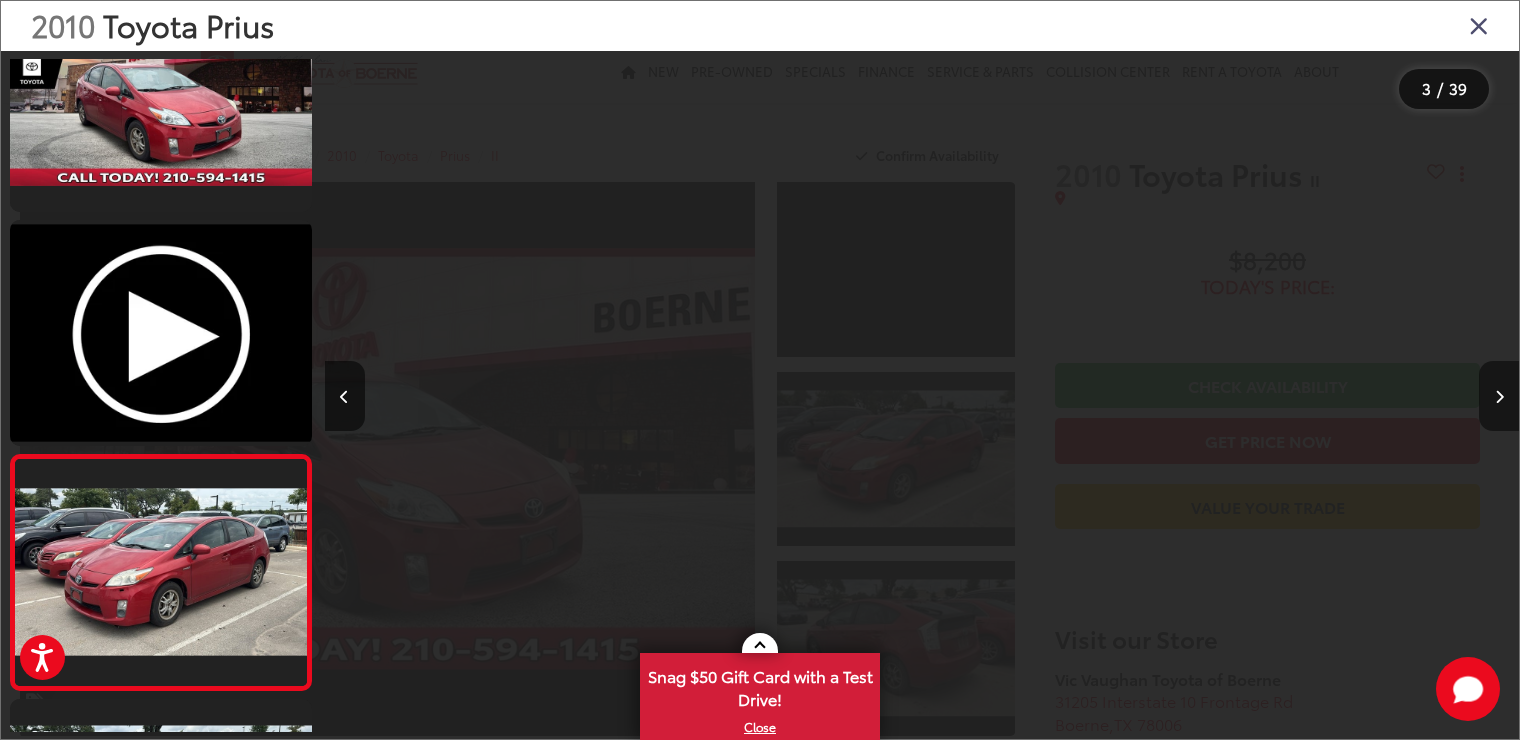 scroll, scrollTop: 0, scrollLeft: 1471, axis: horizontal 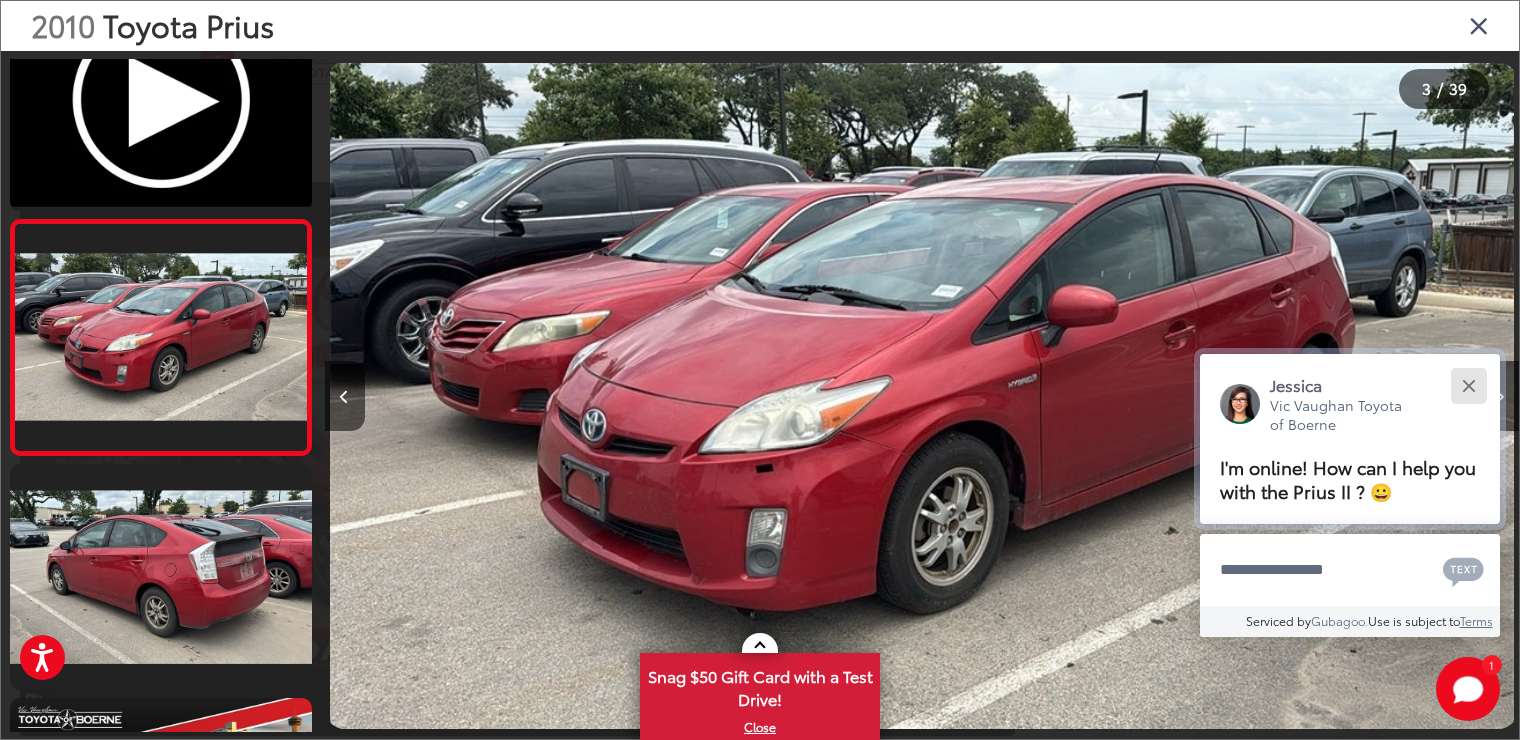 click at bounding box center (1468, 385) 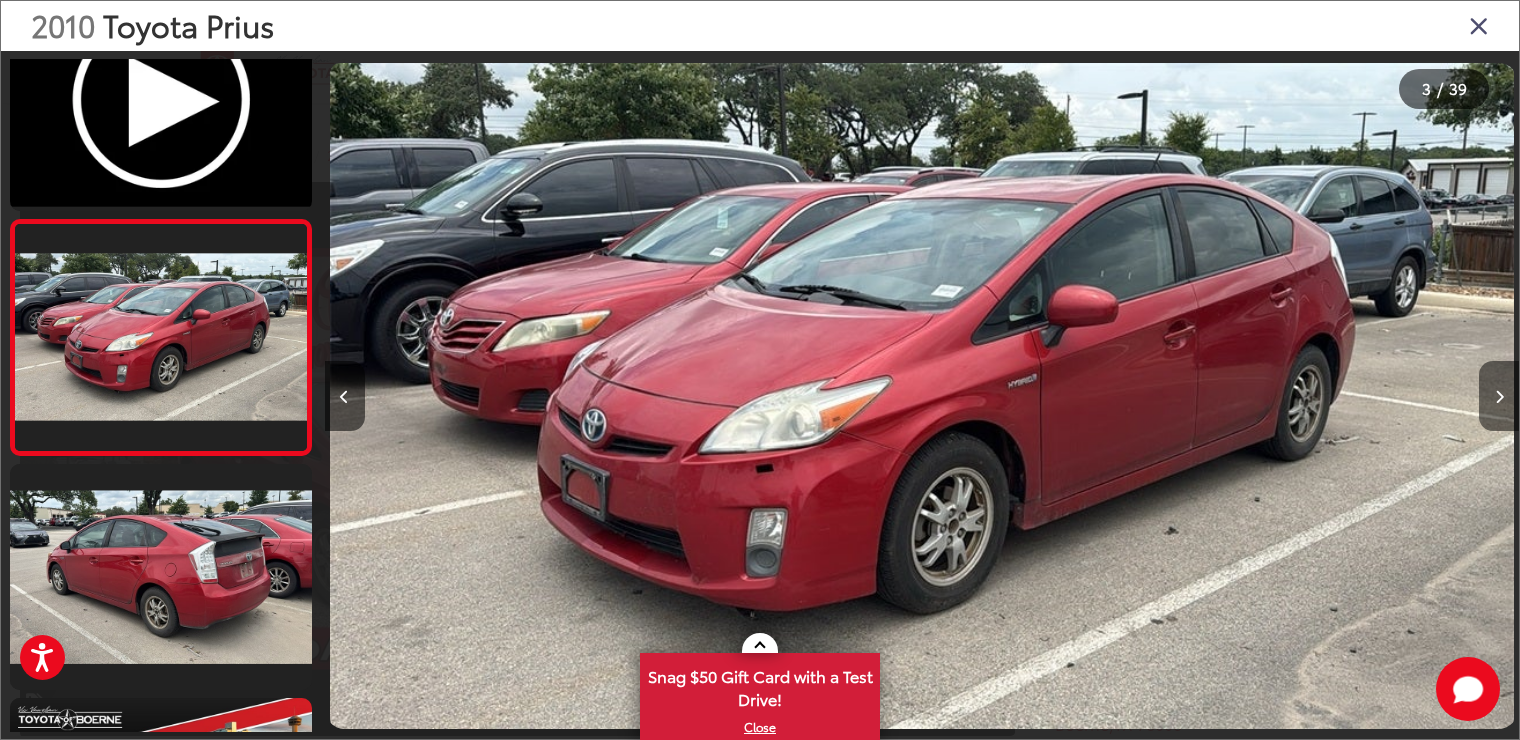 click at bounding box center [1499, 396] 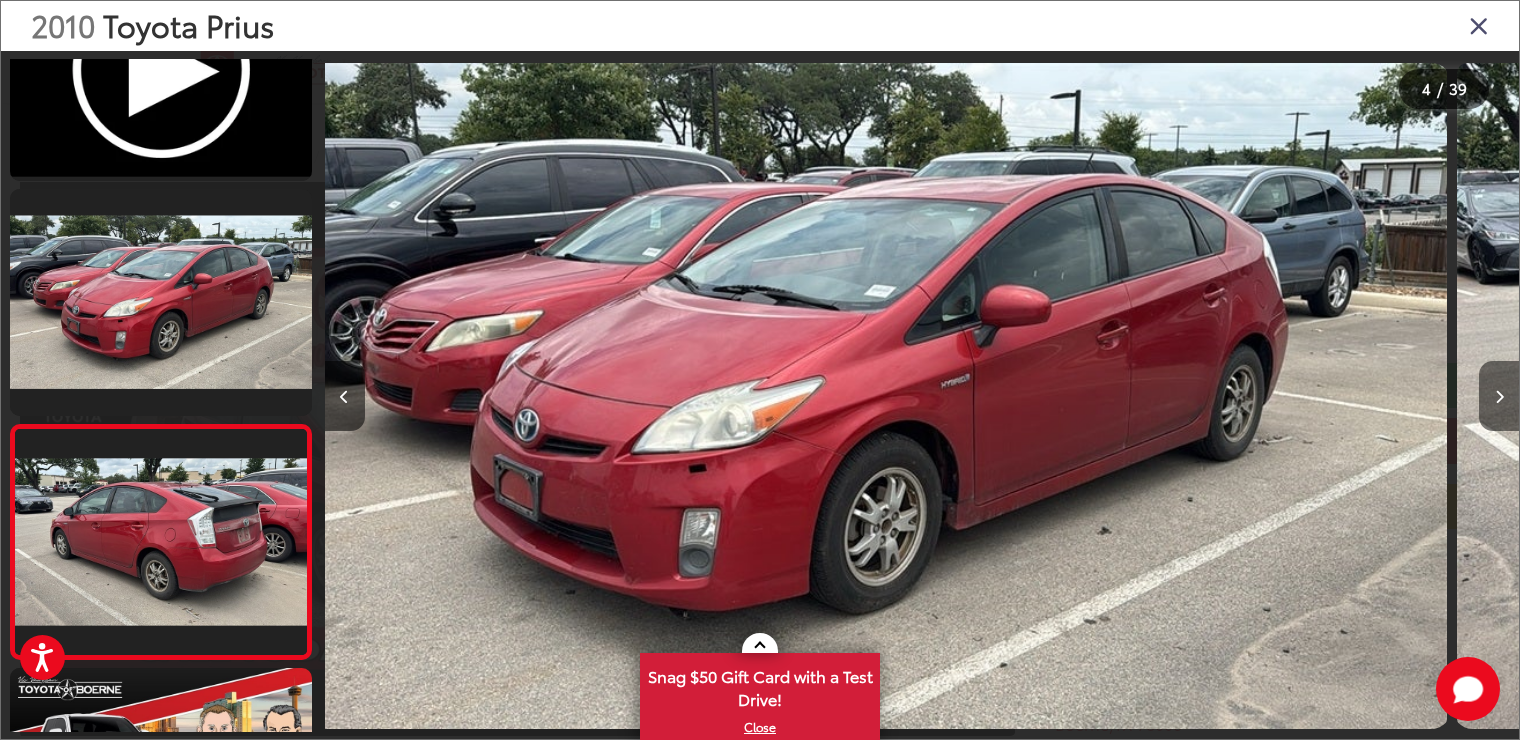 scroll, scrollTop: 426, scrollLeft: 0, axis: vertical 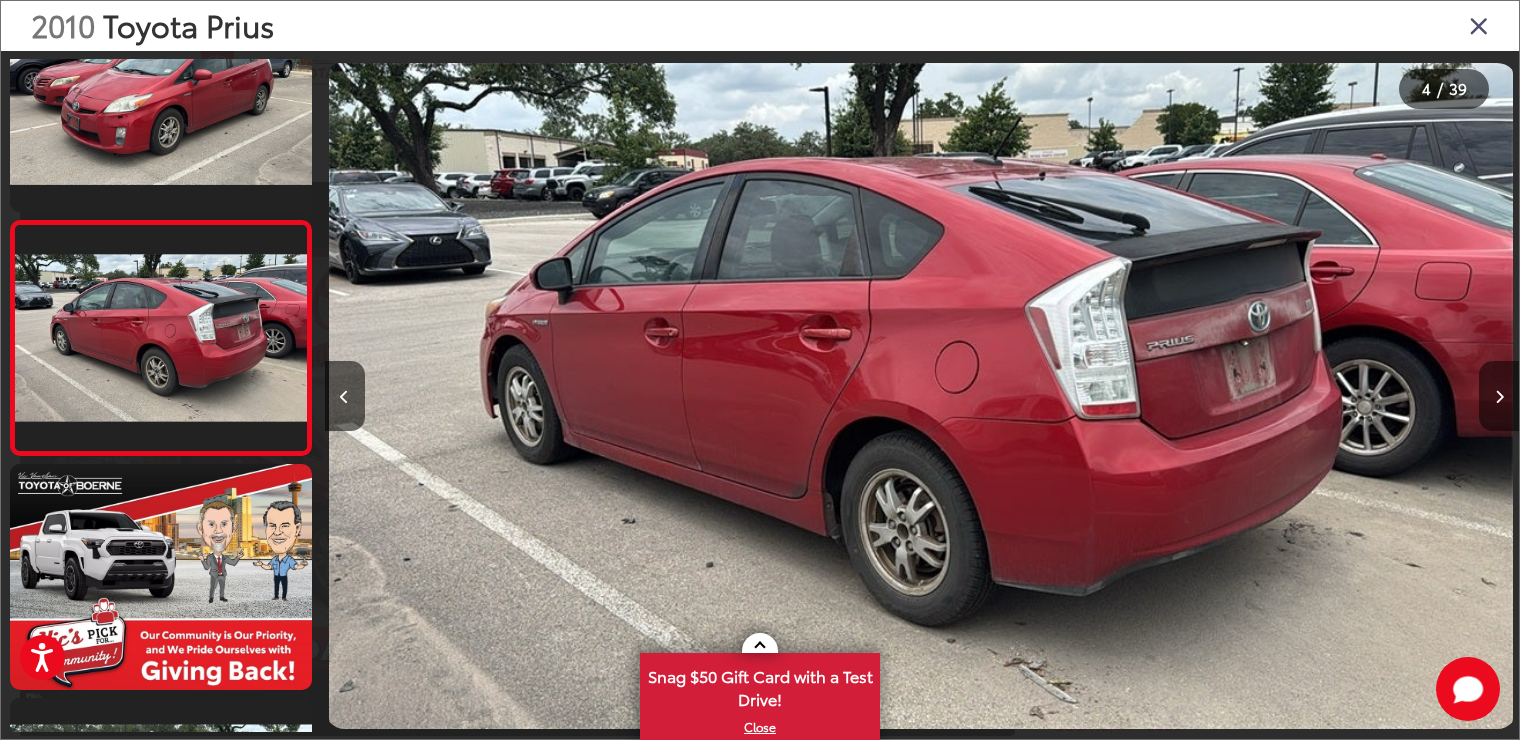 click at bounding box center (1499, 396) 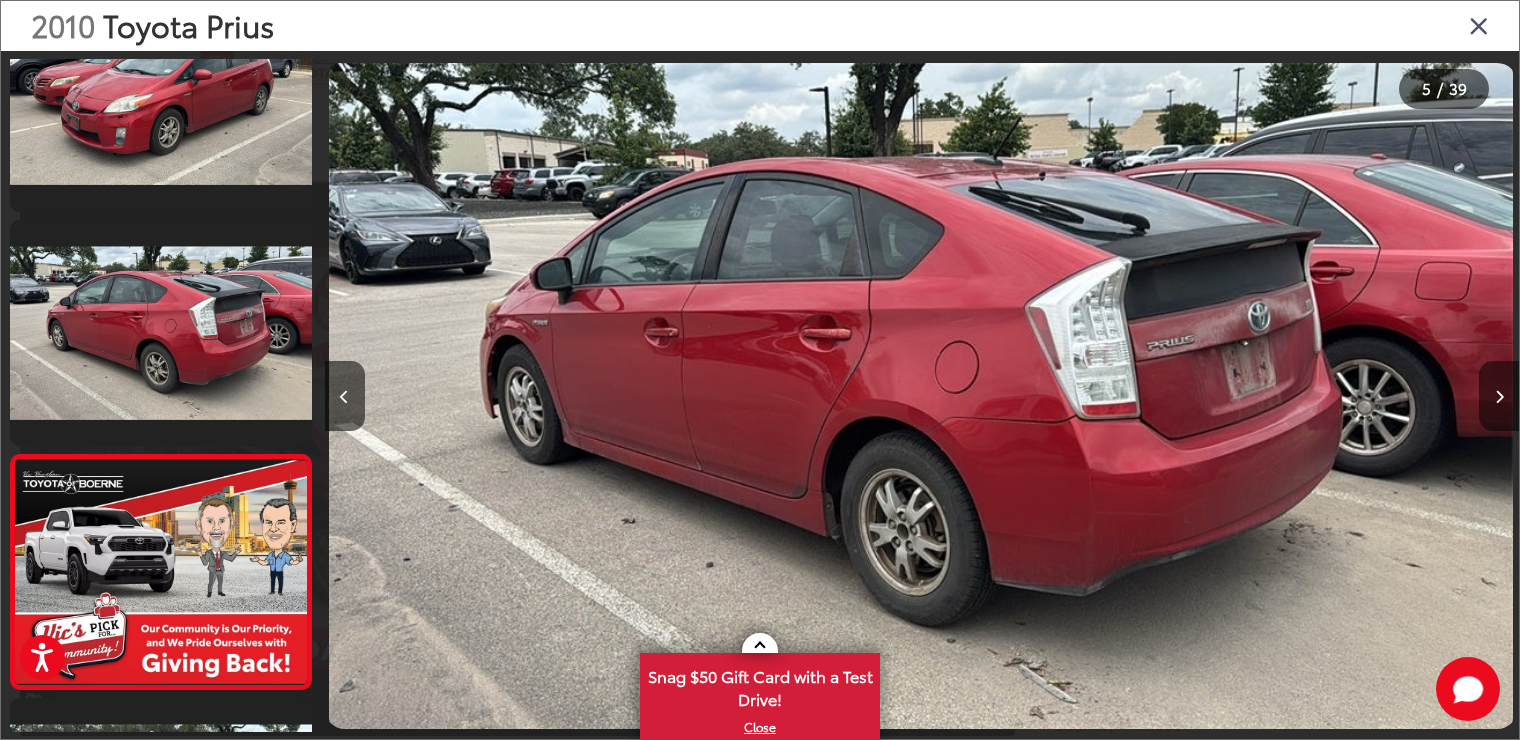 scroll, scrollTop: 0, scrollLeft: 3651, axis: horizontal 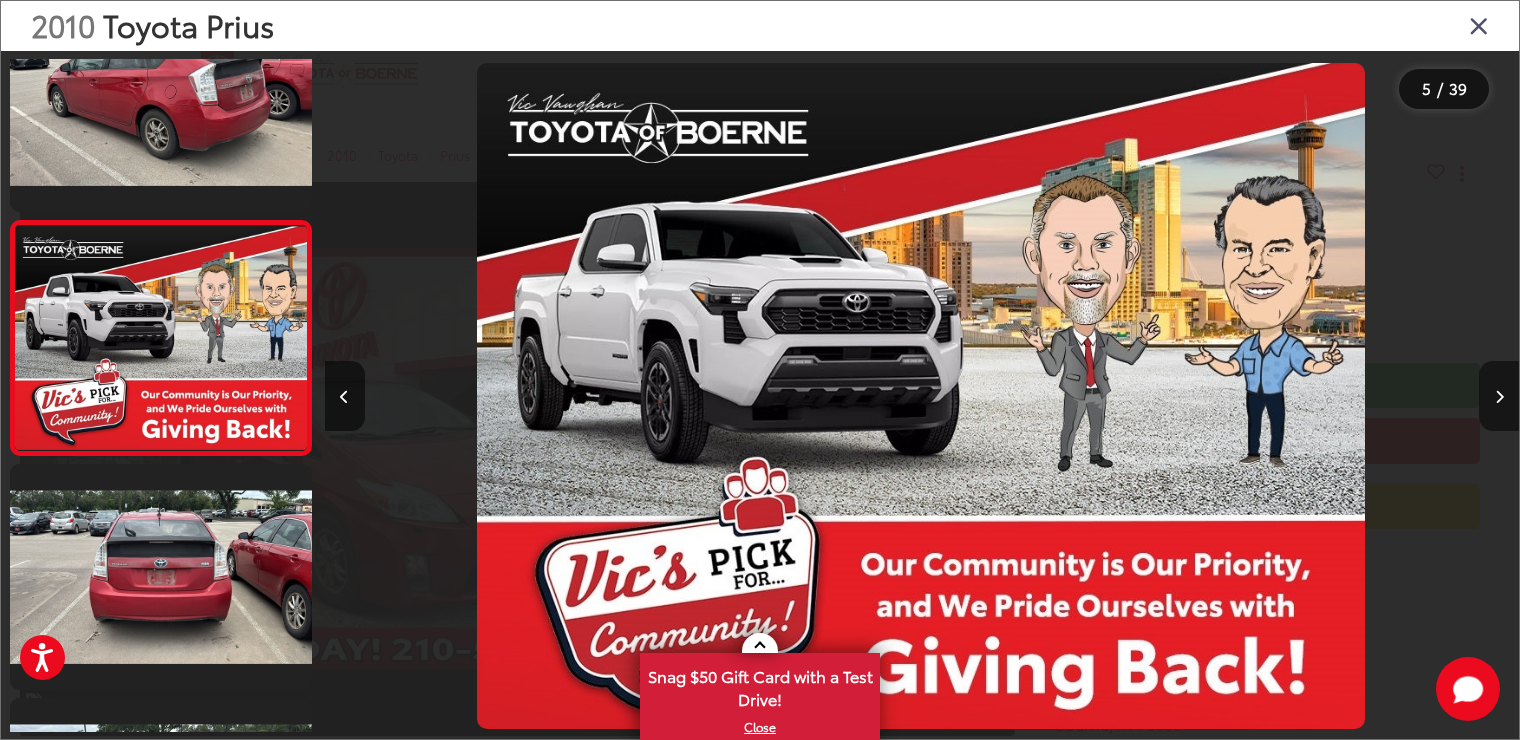 click at bounding box center (1499, 396) 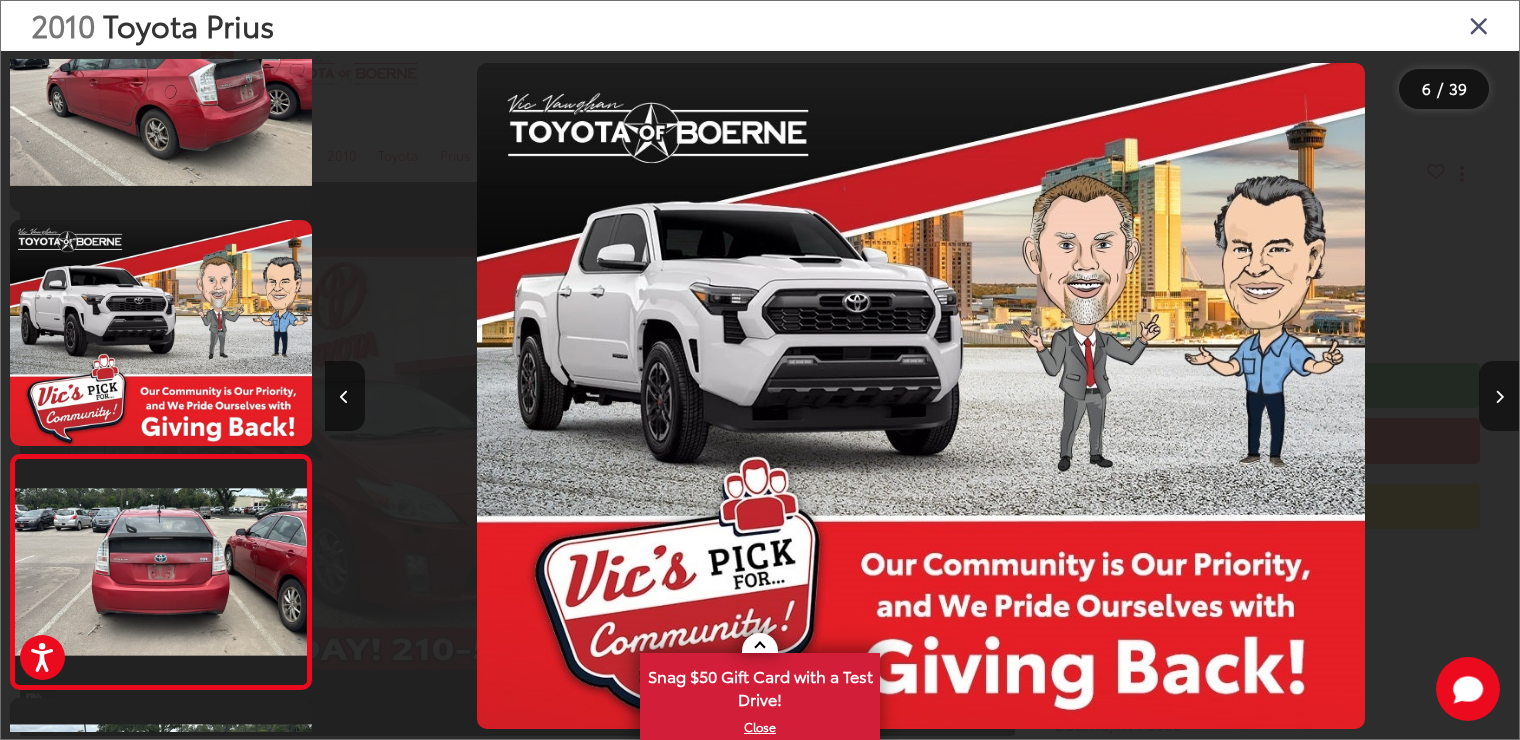 scroll, scrollTop: 0, scrollLeft: 4982, axis: horizontal 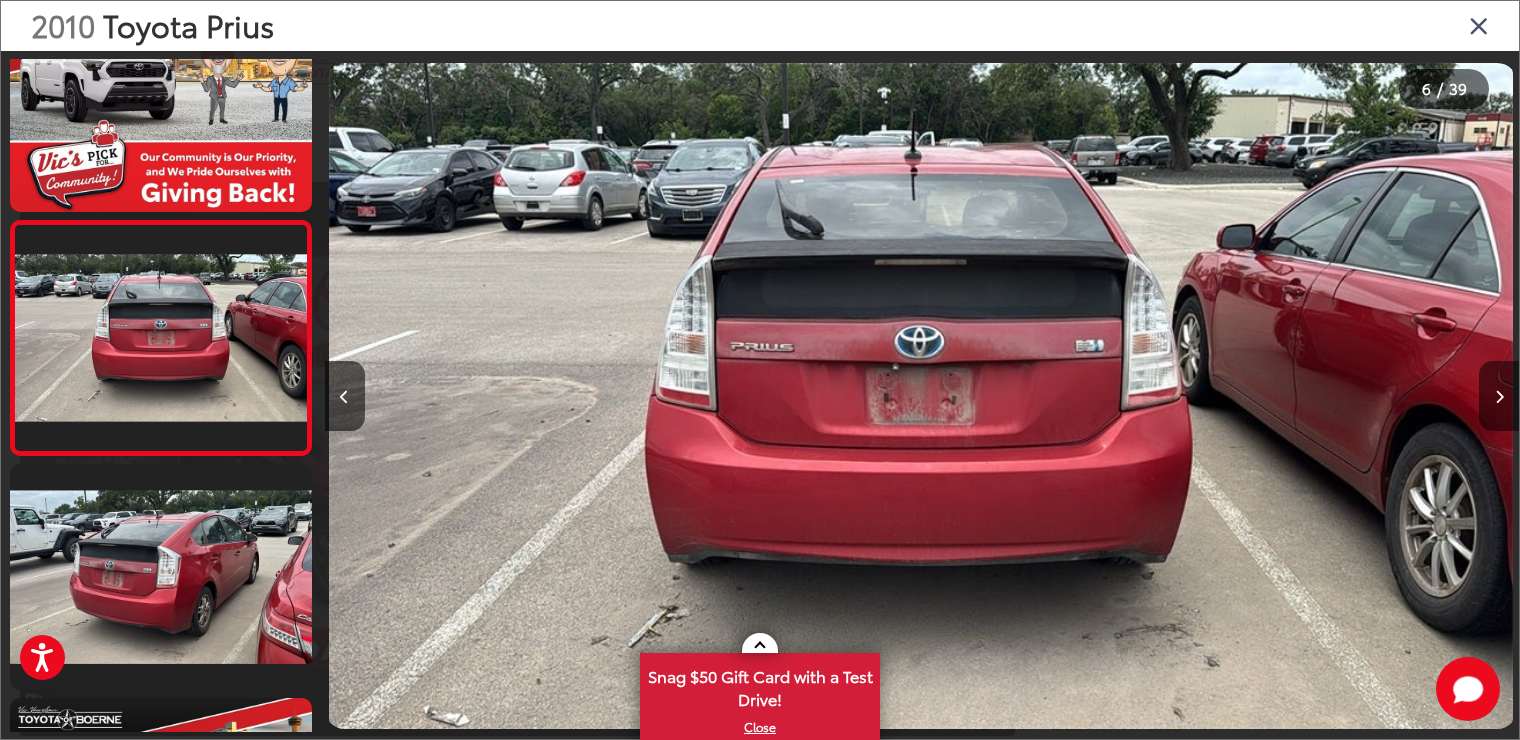 click at bounding box center (1499, 396) 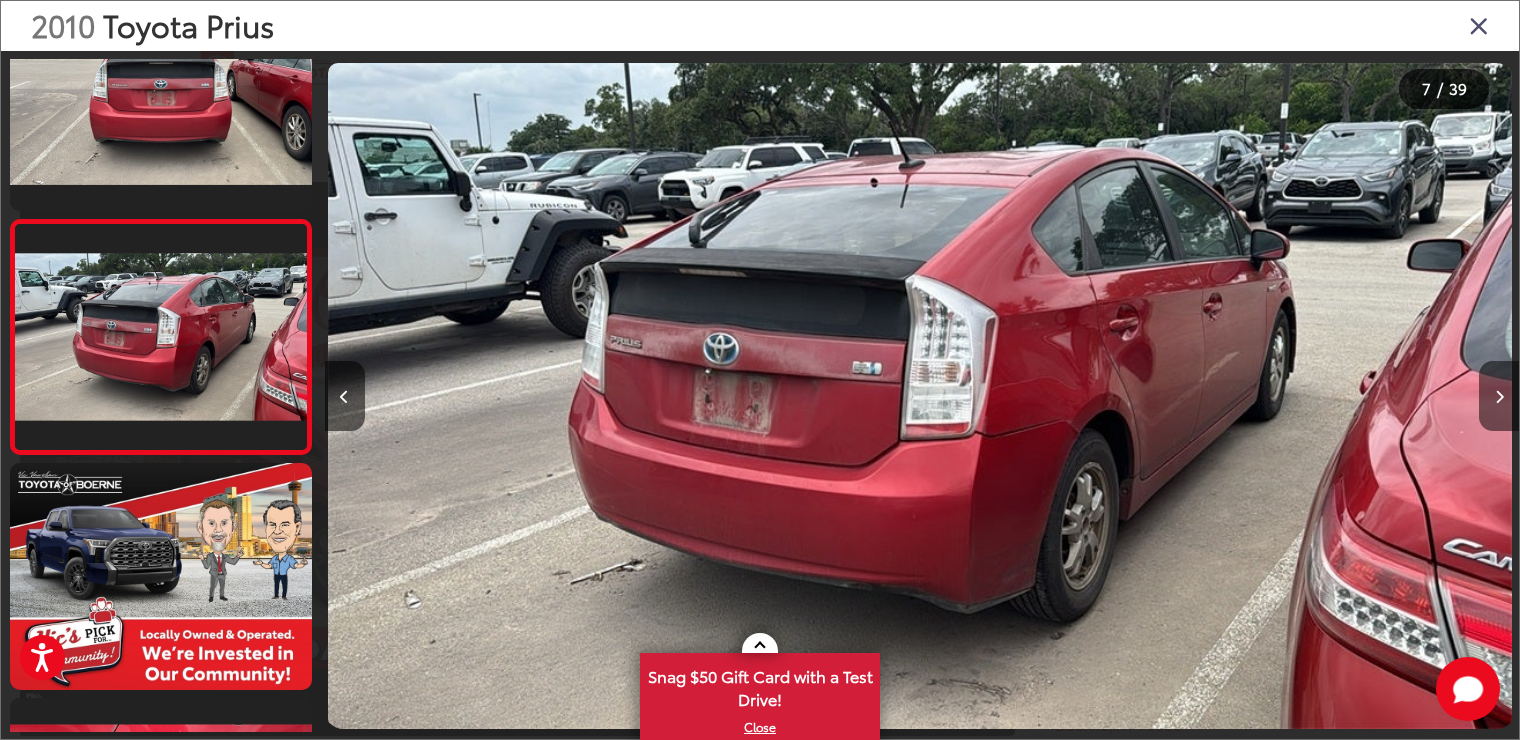 click at bounding box center (1499, 396) 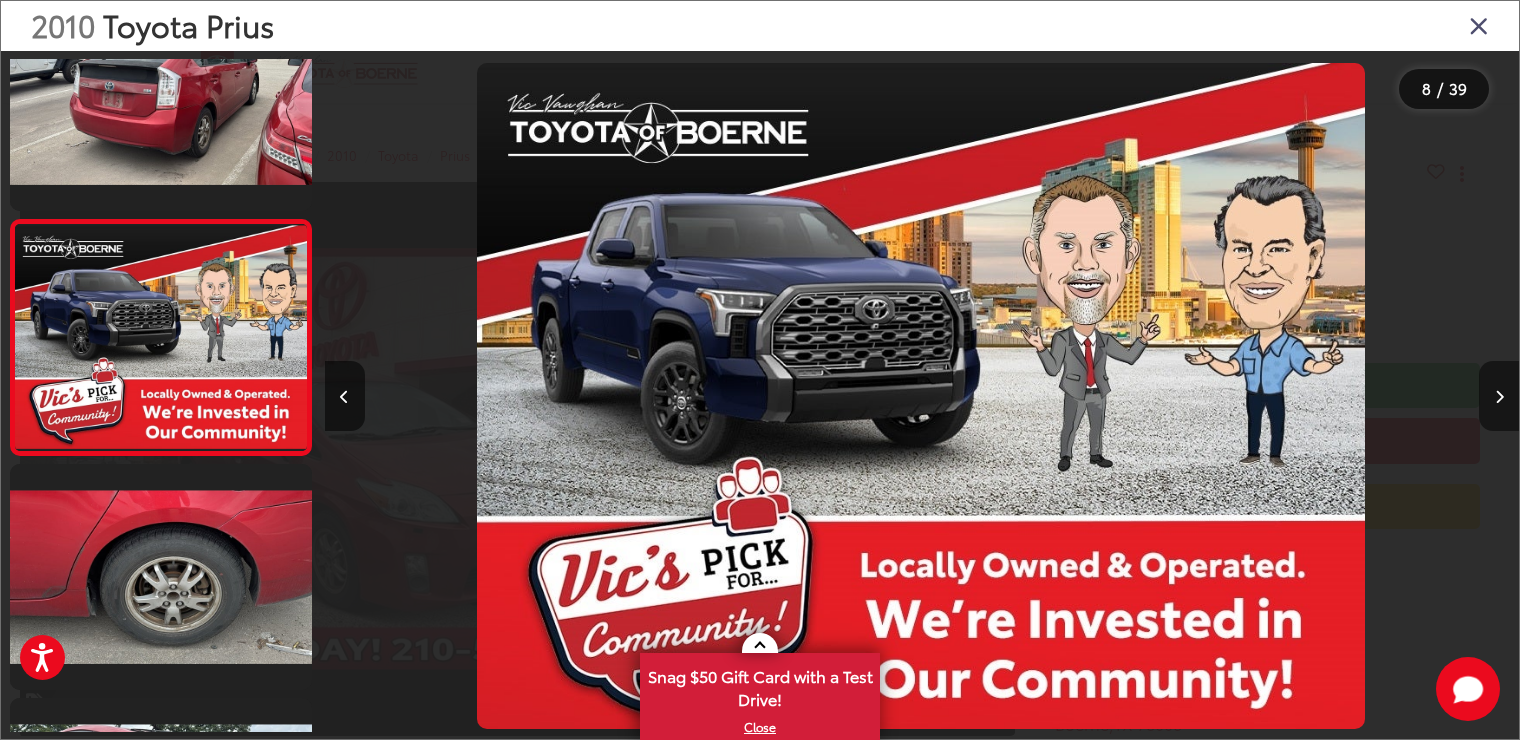 click at bounding box center (1499, 396) 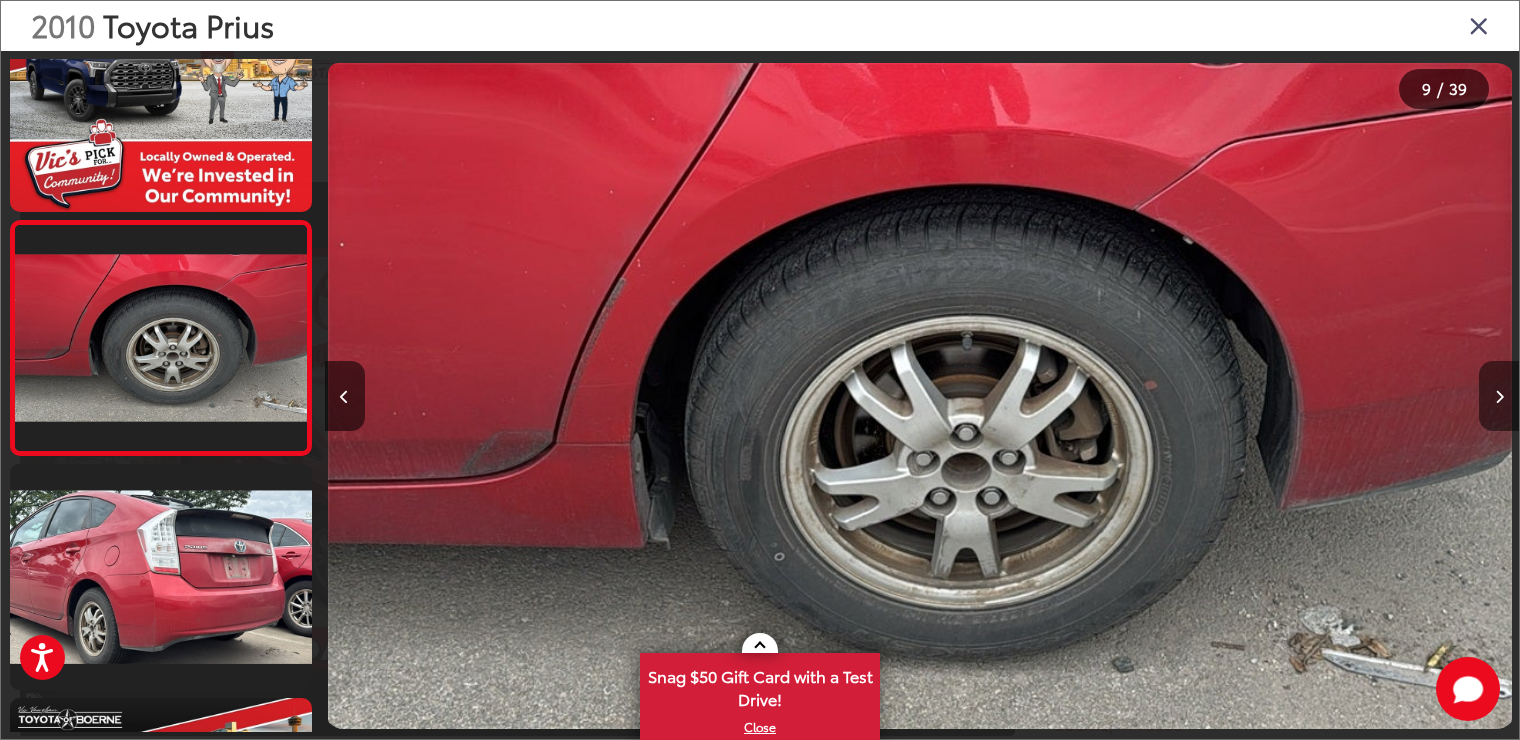 click at bounding box center [1499, 396] 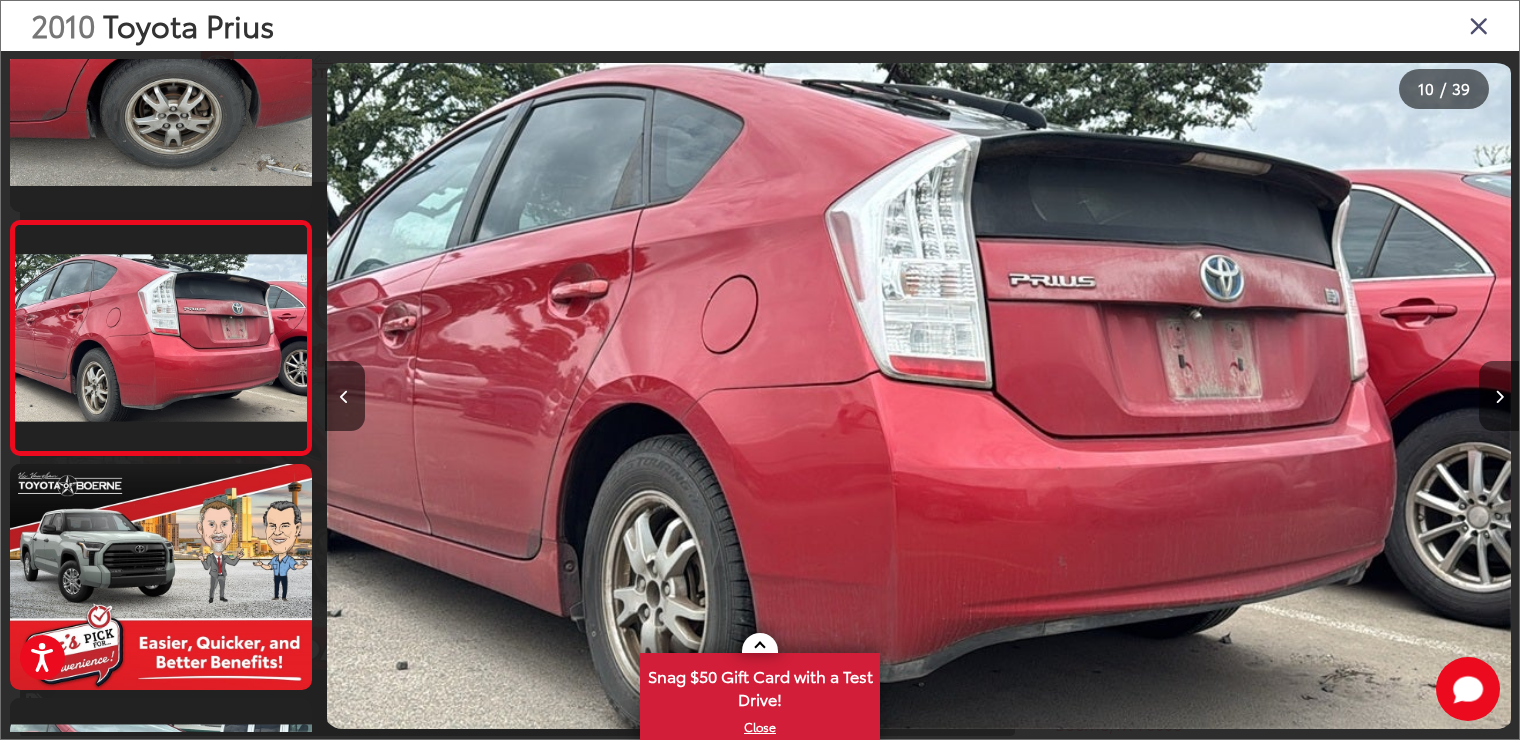 click at bounding box center [1499, 396] 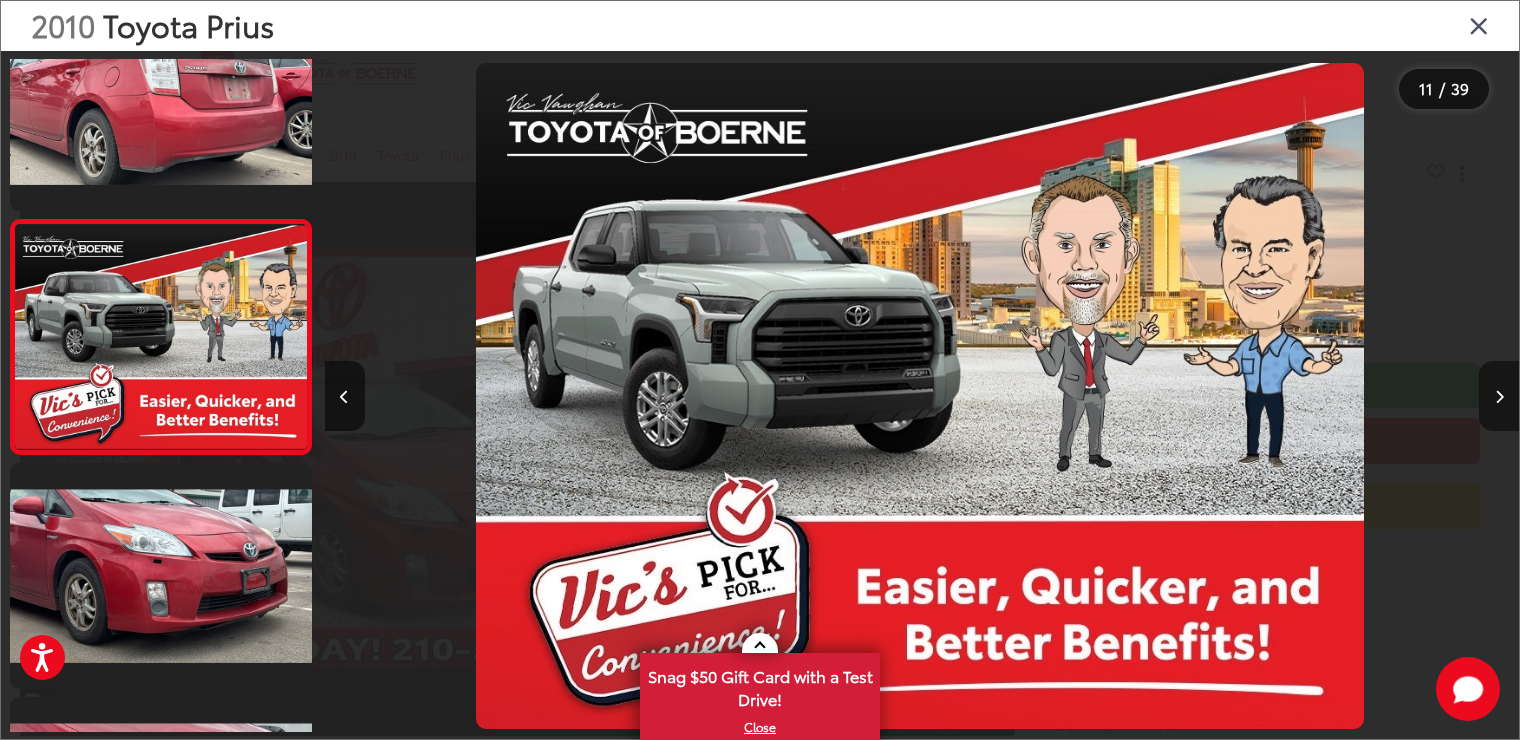 click at bounding box center (1499, 396) 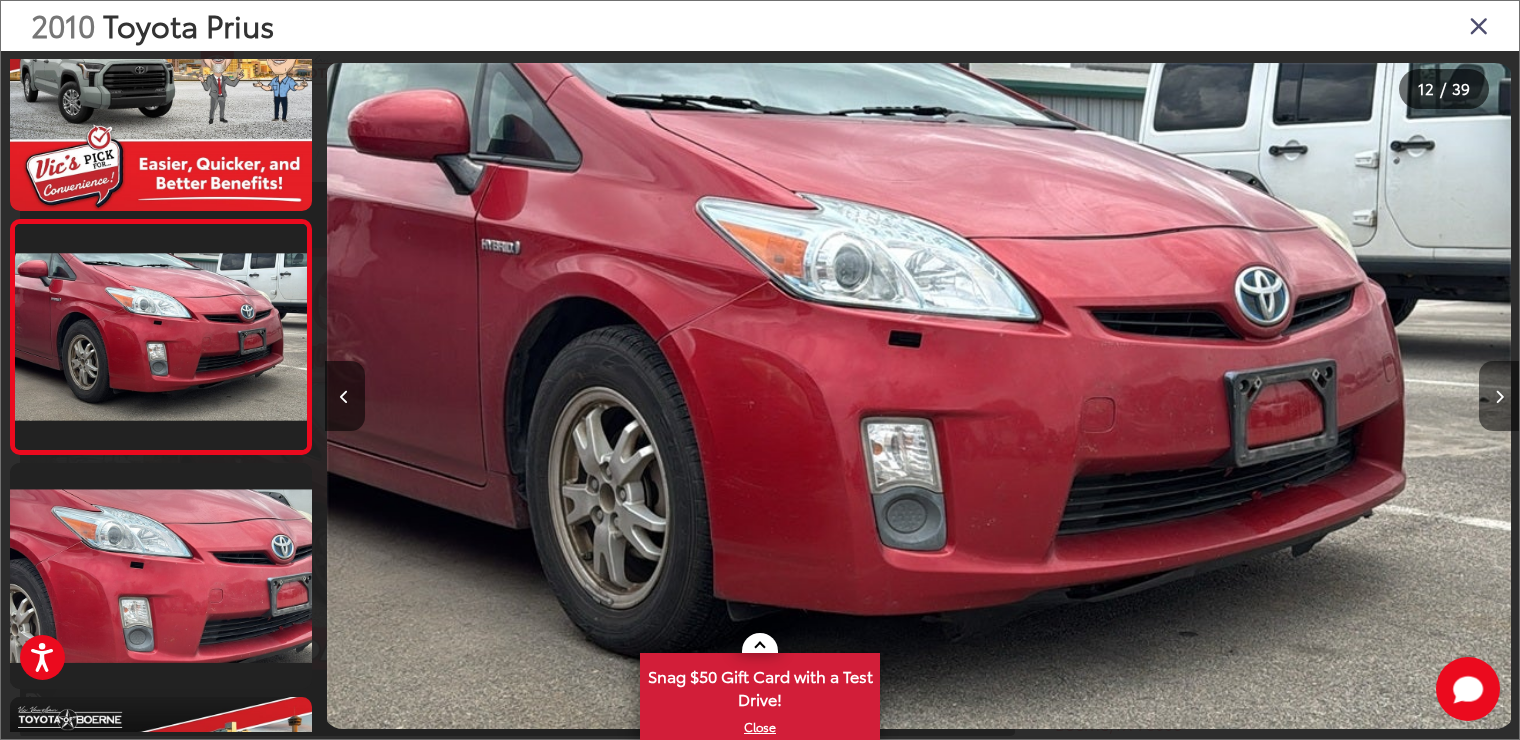 click at bounding box center (1499, 396) 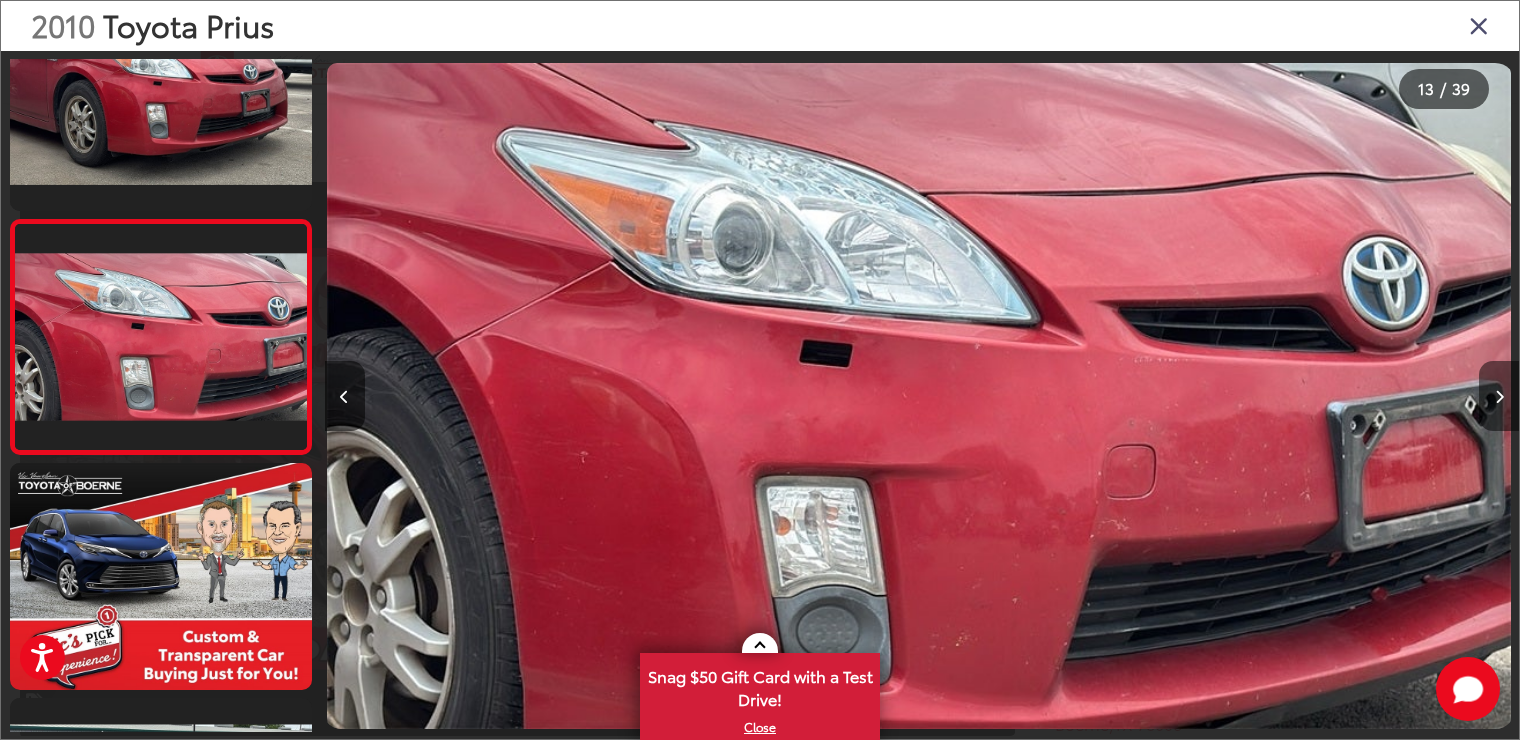 click at bounding box center (1499, 396) 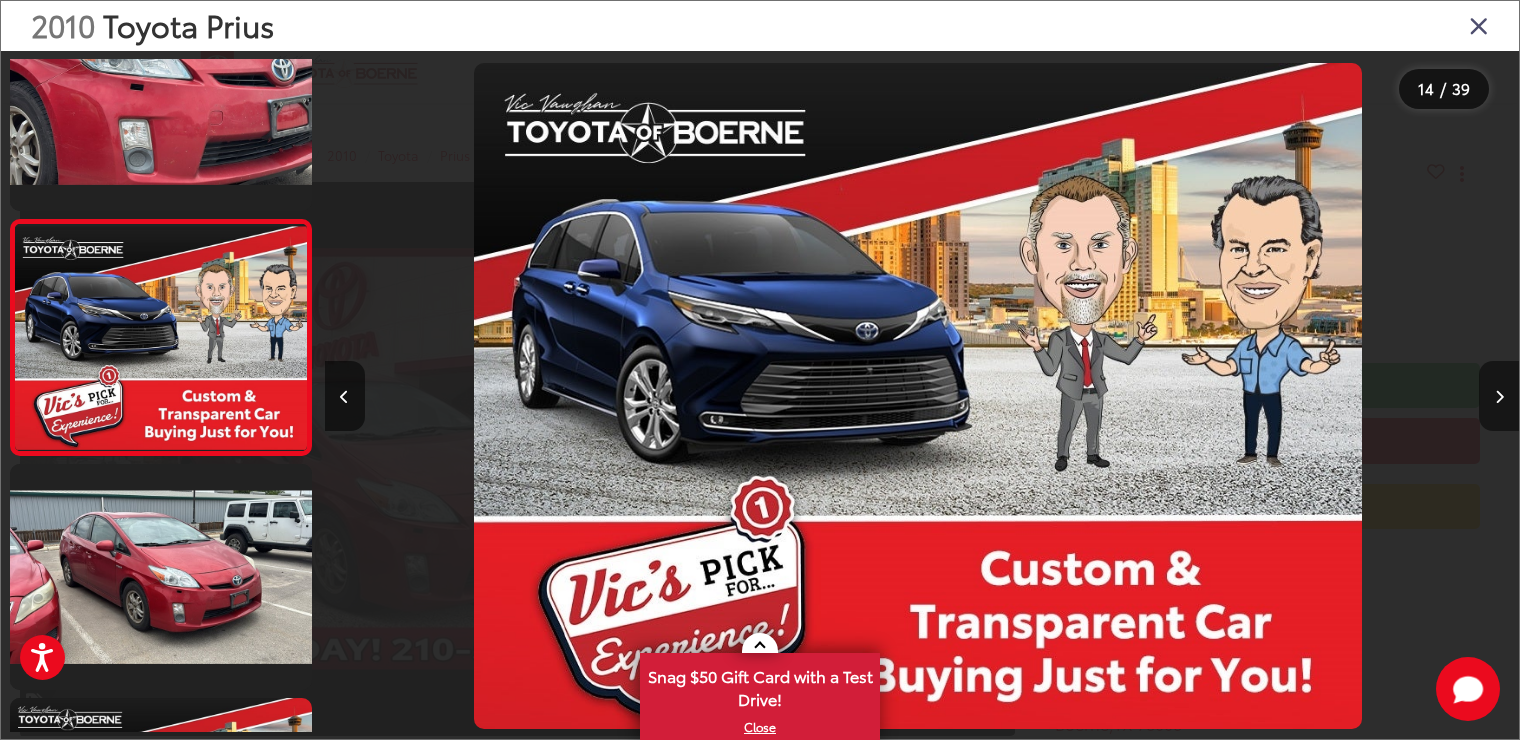 click at bounding box center (1499, 396) 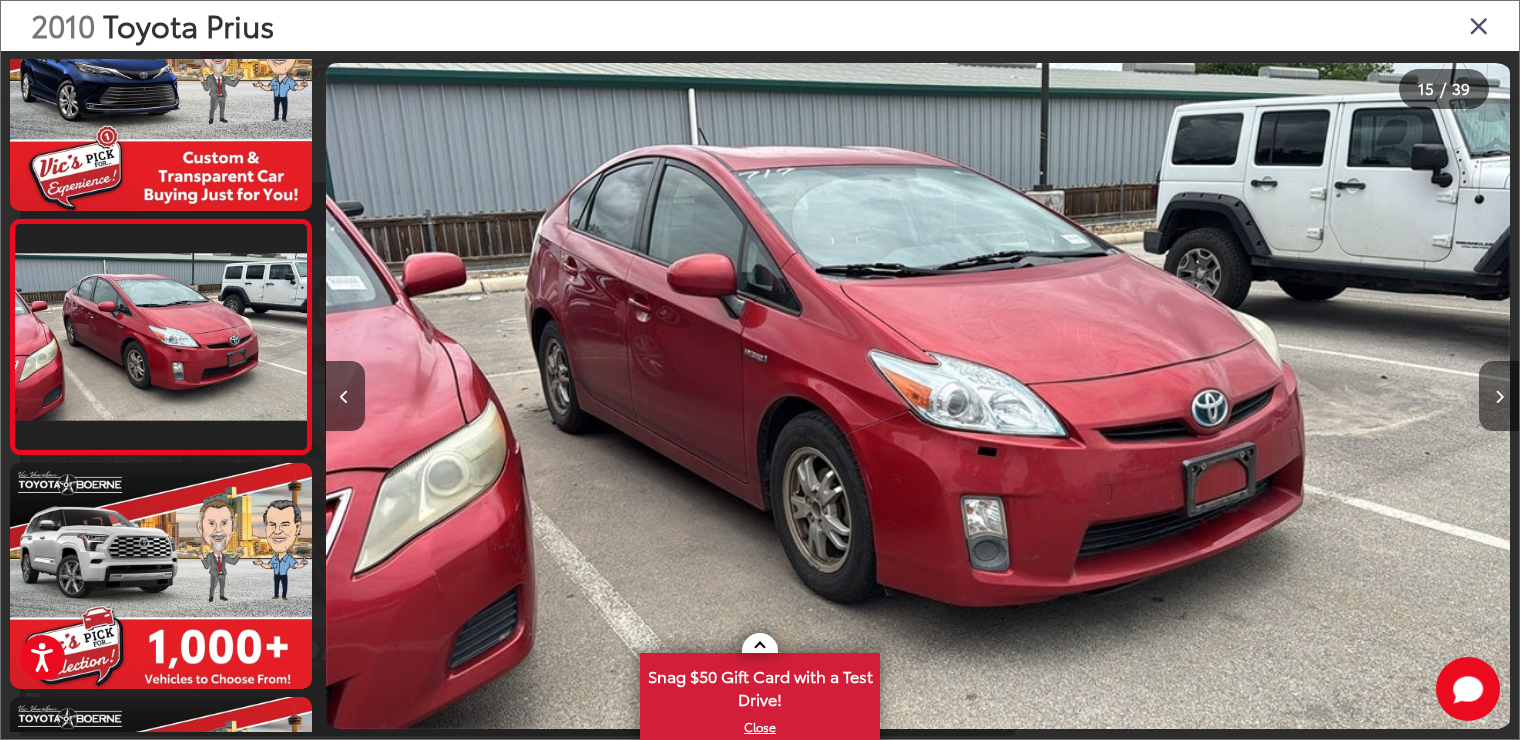 click at bounding box center [1499, 396] 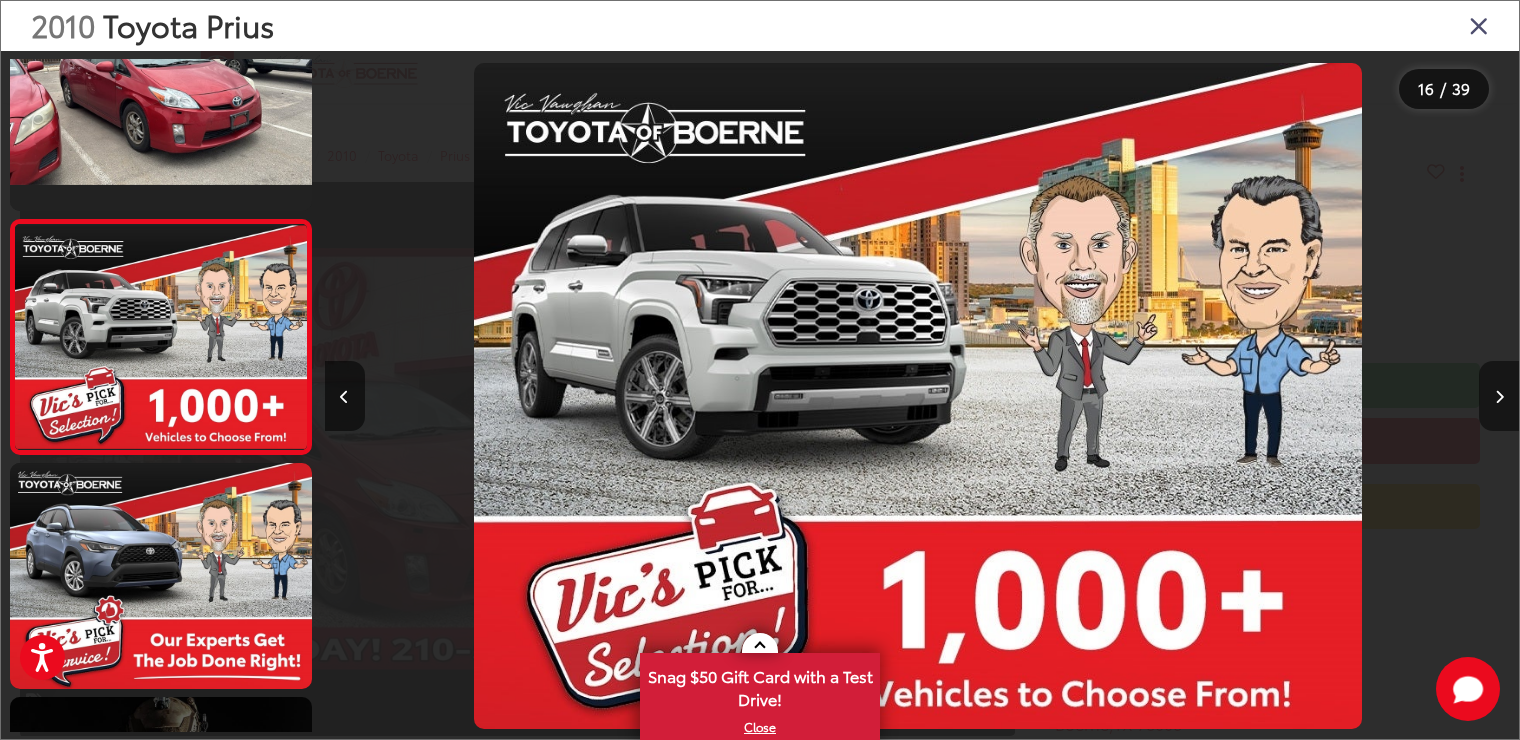 click at bounding box center (1499, 397) 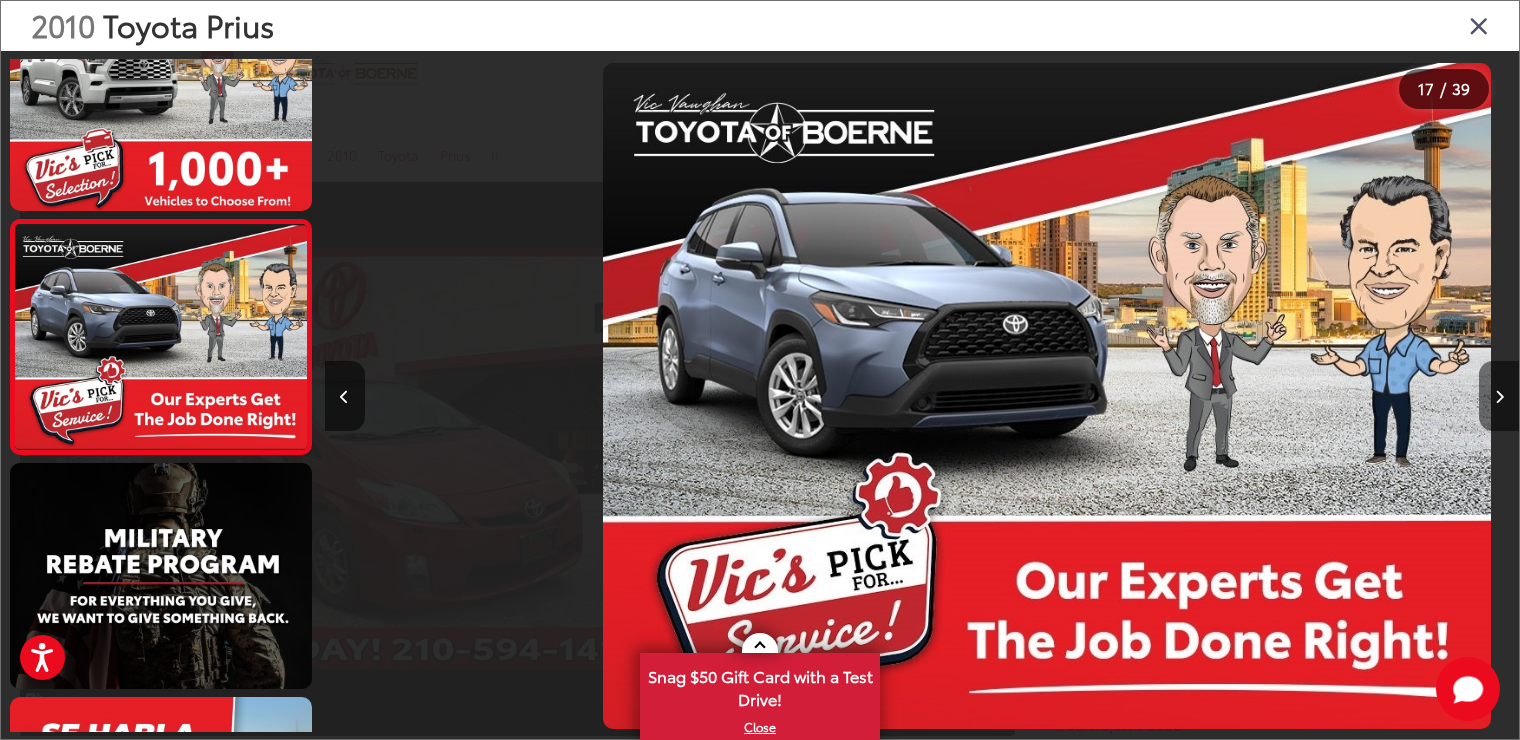 click at bounding box center (1499, 397) 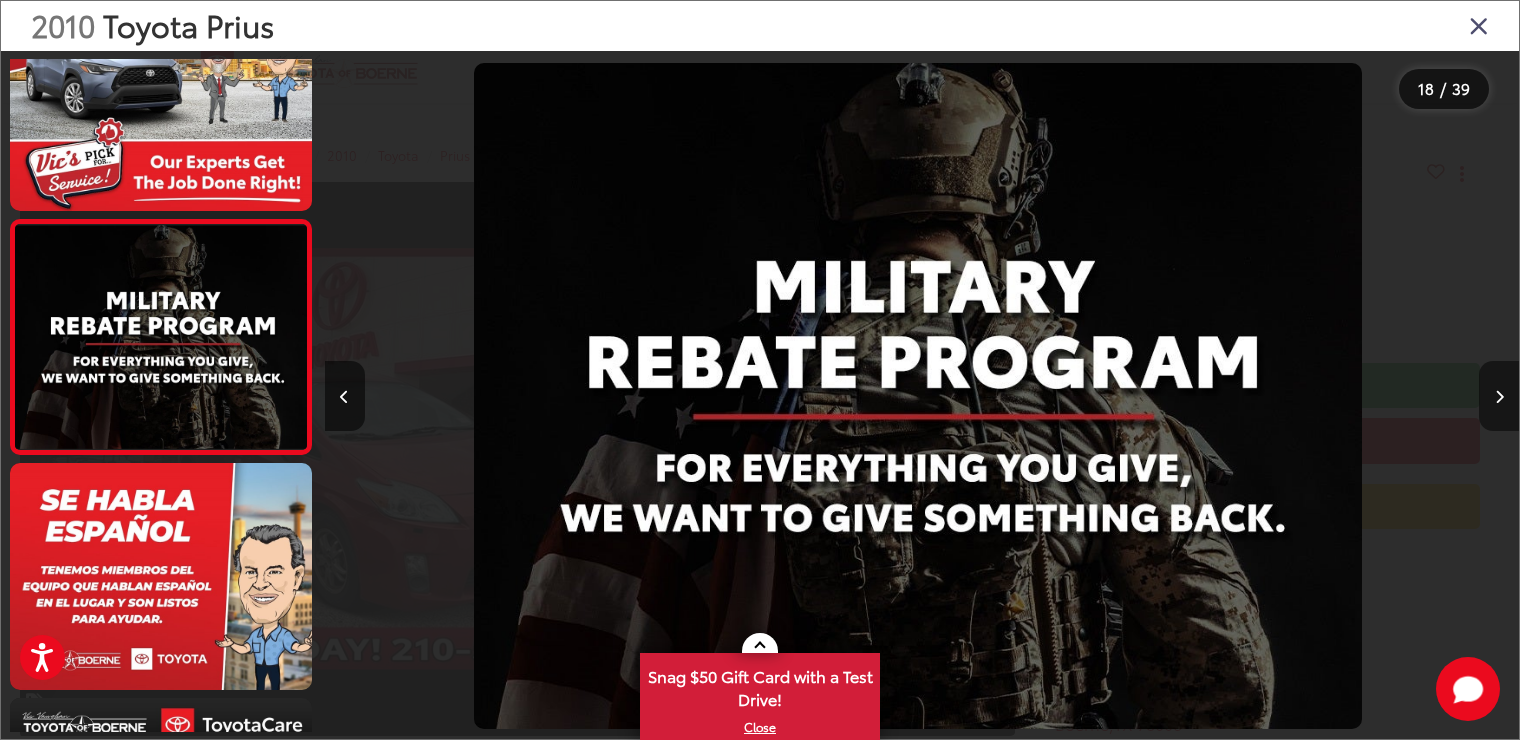 click at bounding box center (1499, 397) 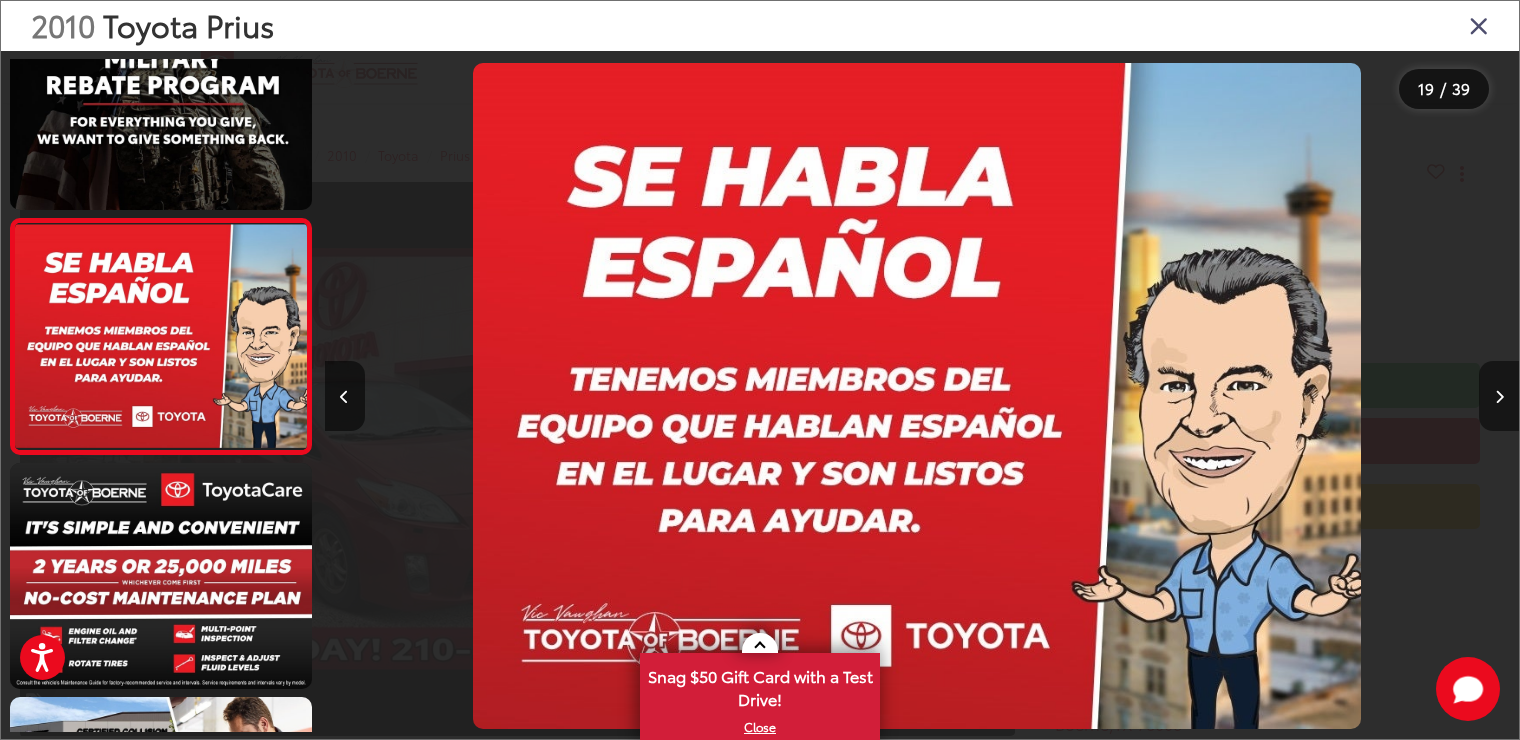 click at bounding box center [1499, 397] 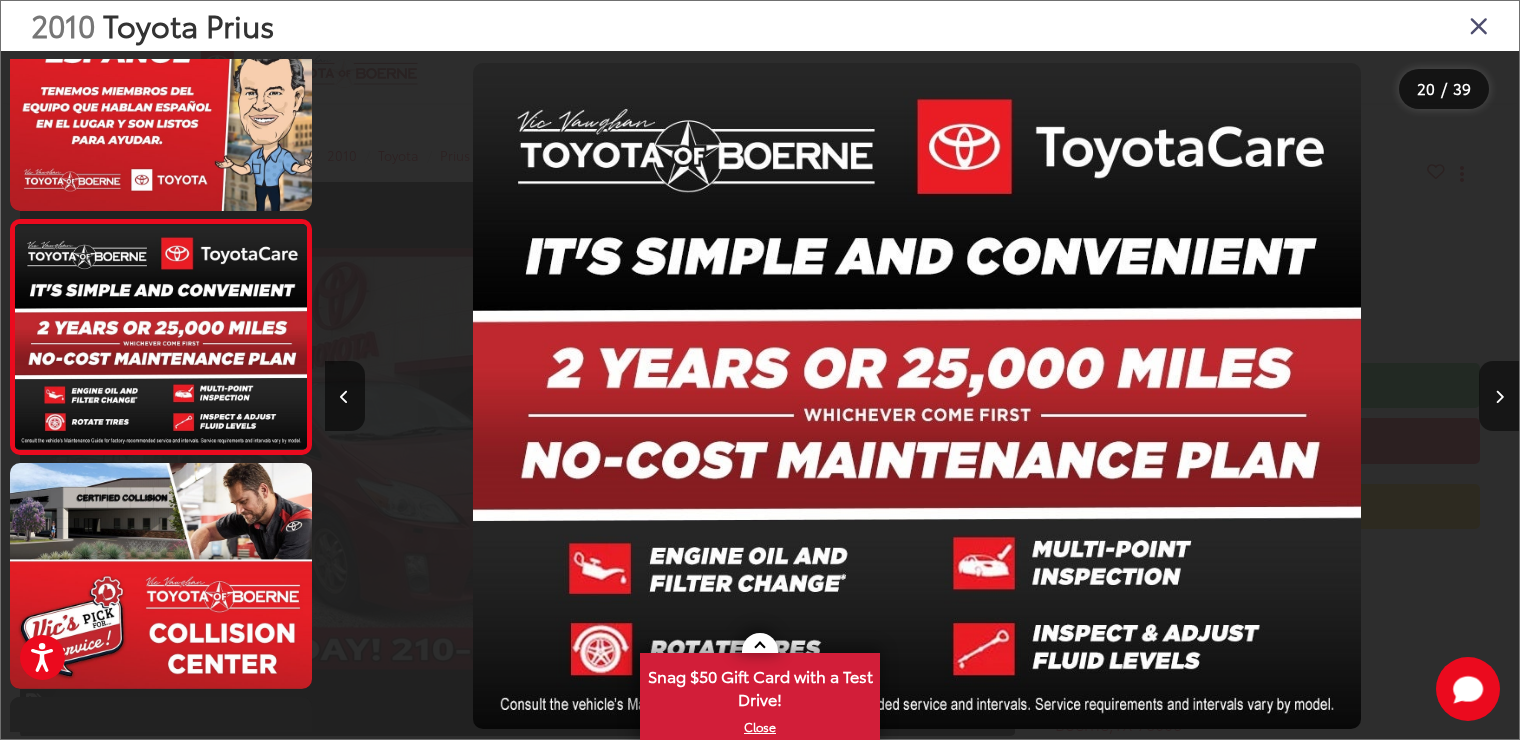click at bounding box center [1499, 397] 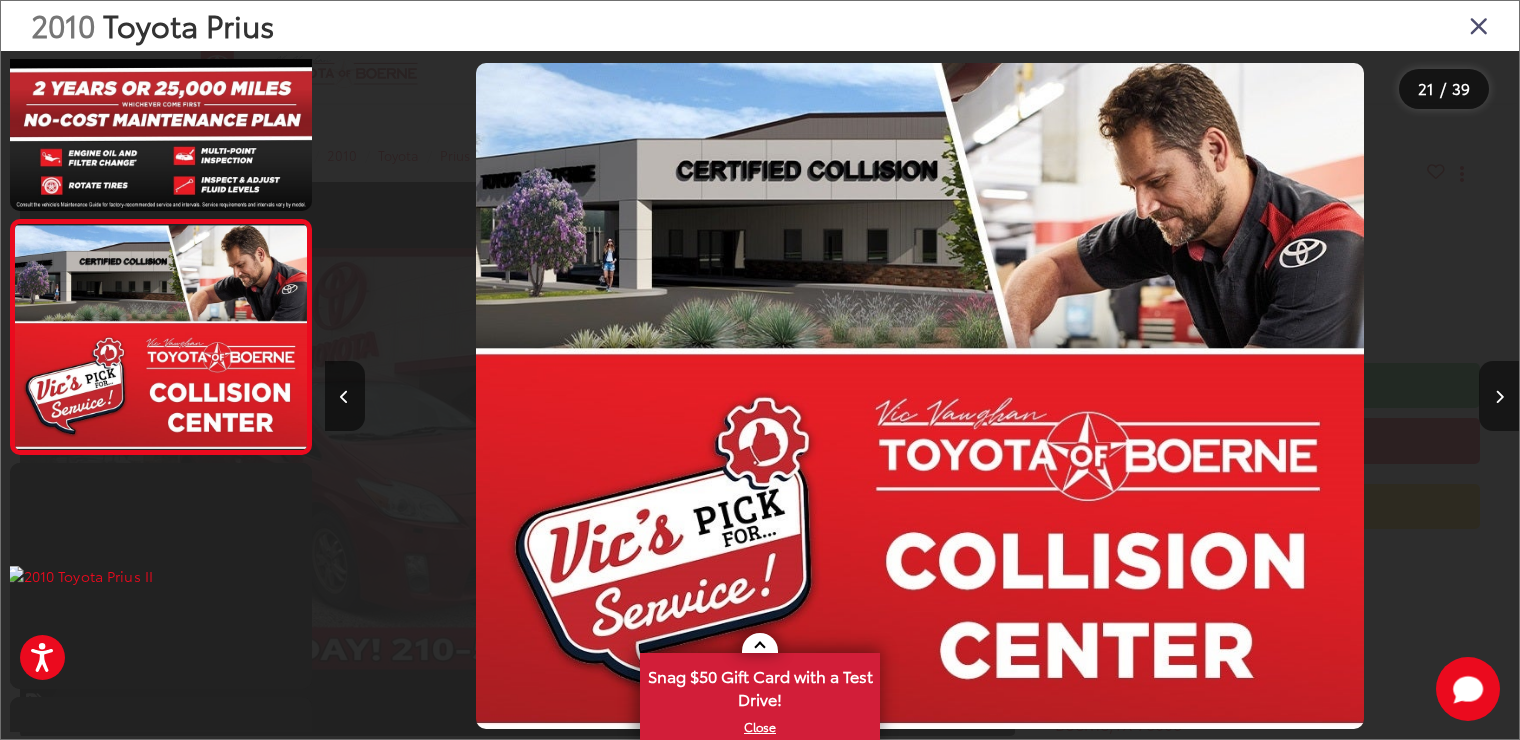 click at bounding box center (1499, 397) 